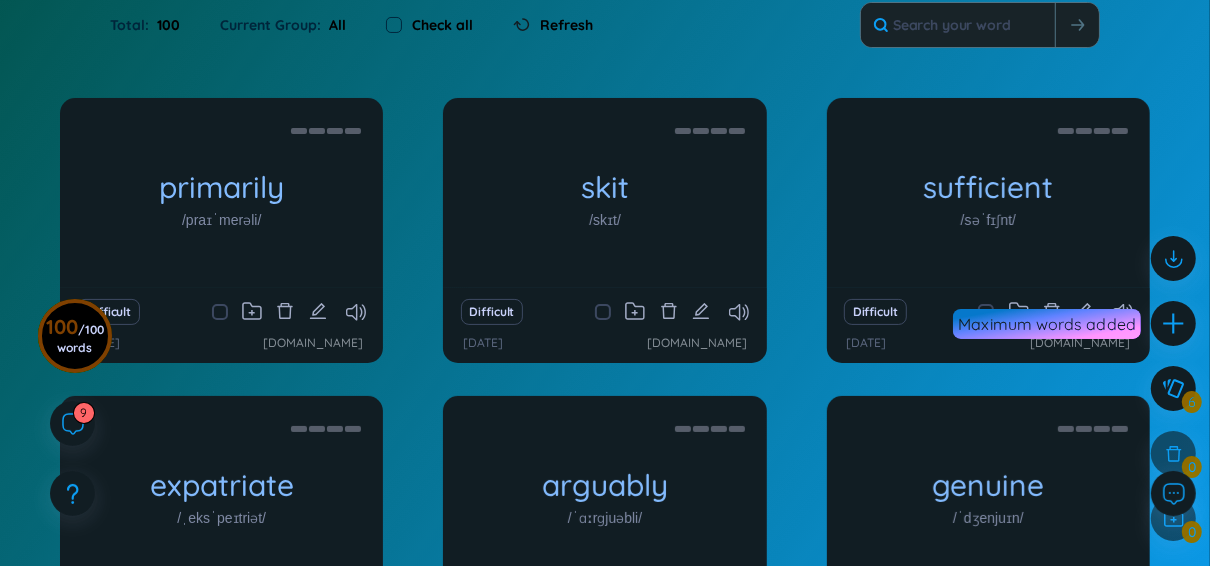 scroll, scrollTop: 405, scrollLeft: 0, axis: vertical 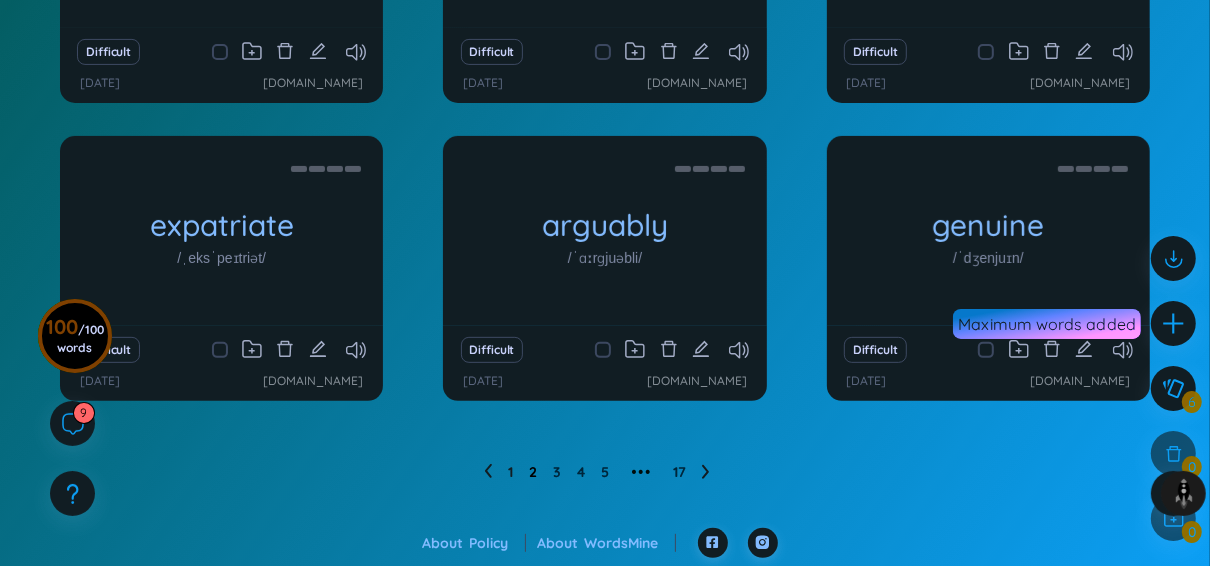 click on "2" at bounding box center [533, 472] 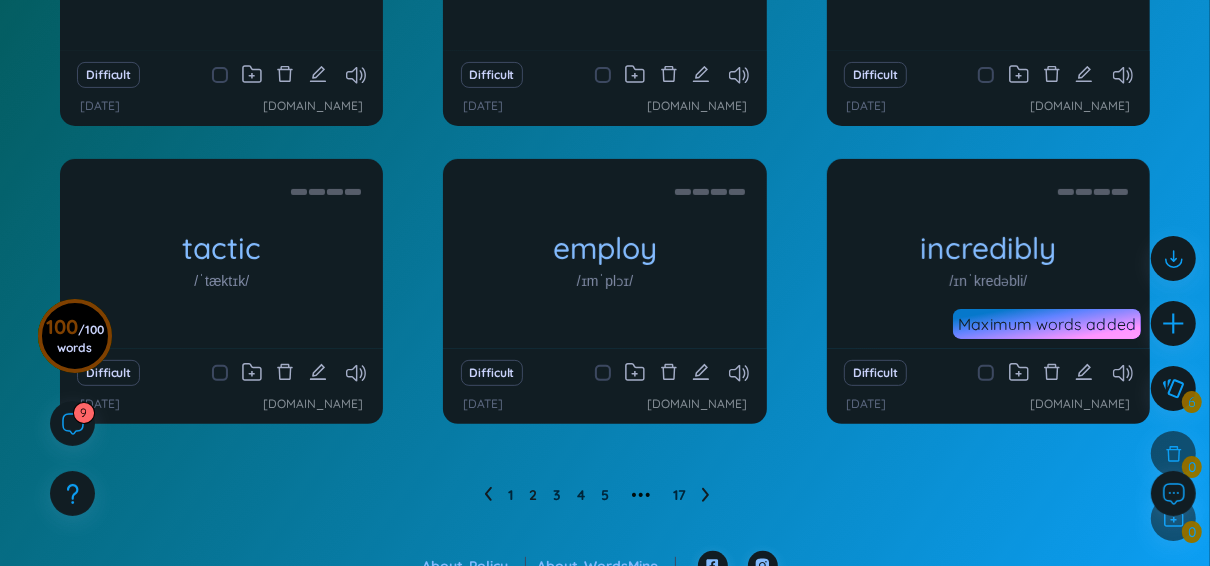 scroll, scrollTop: 405, scrollLeft: 0, axis: vertical 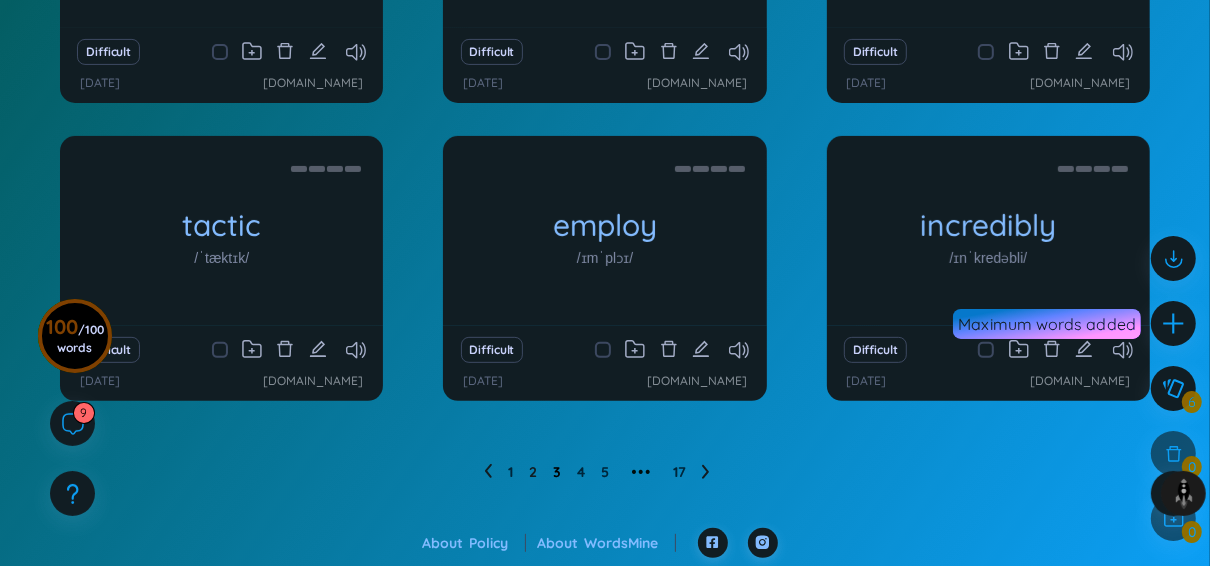 click on "3" at bounding box center [557, 472] 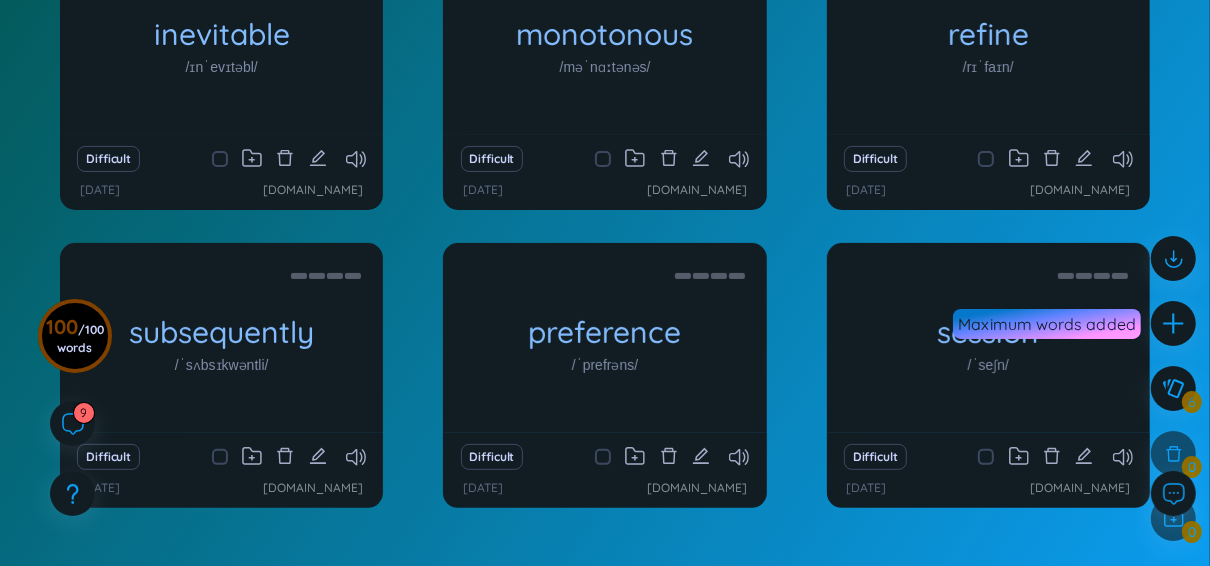 scroll, scrollTop: 325, scrollLeft: 0, axis: vertical 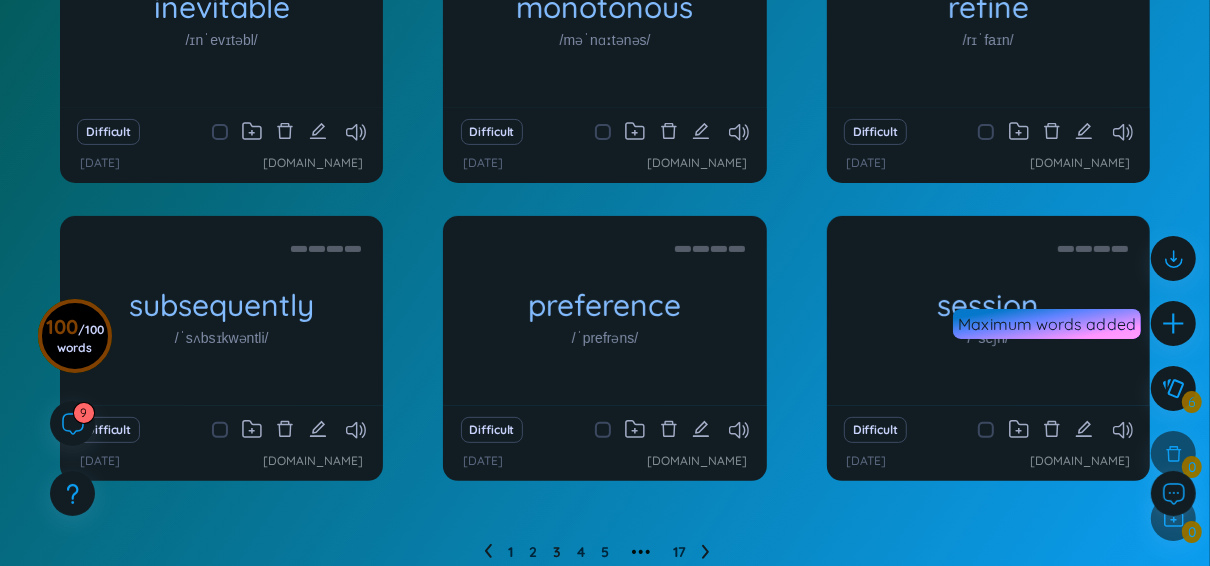 click on "4" at bounding box center [581, 552] 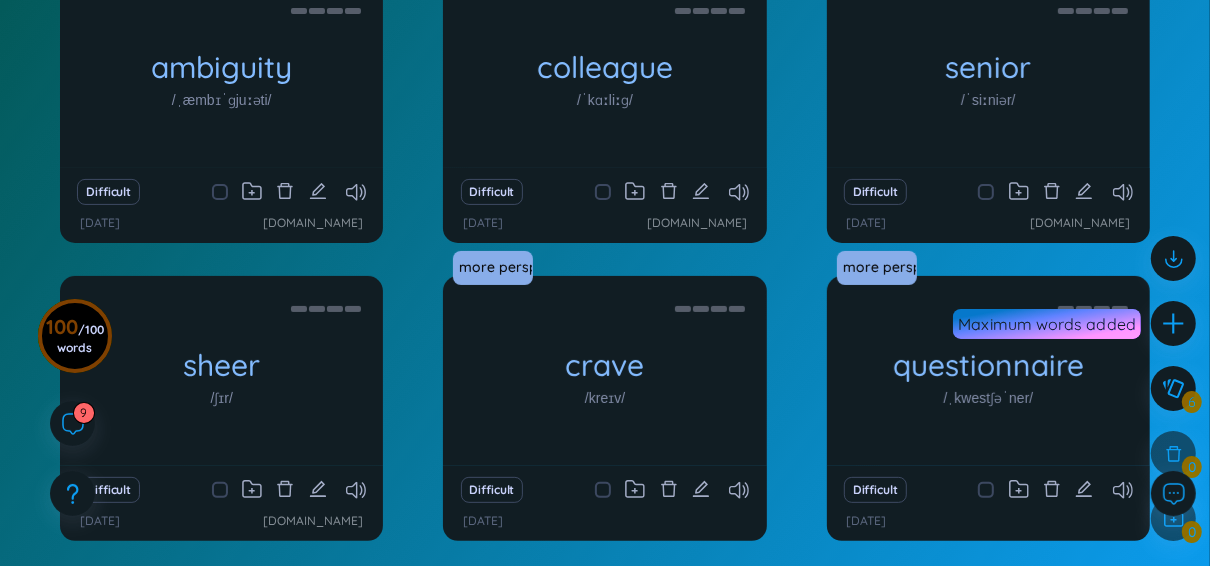 scroll, scrollTop: 405, scrollLeft: 0, axis: vertical 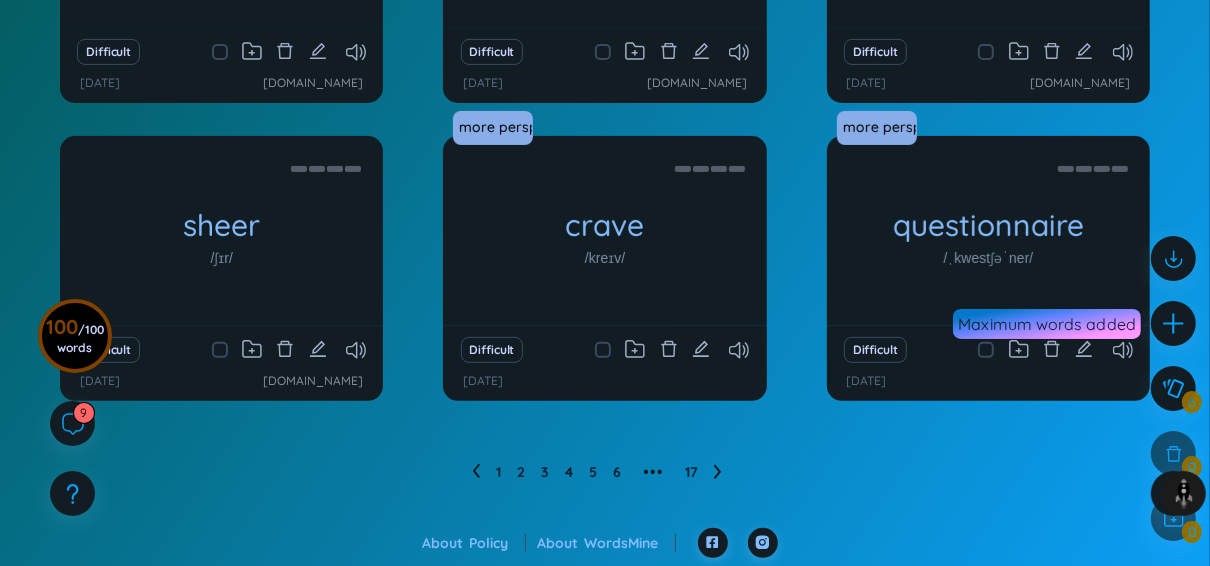 click at bounding box center [603, 350] 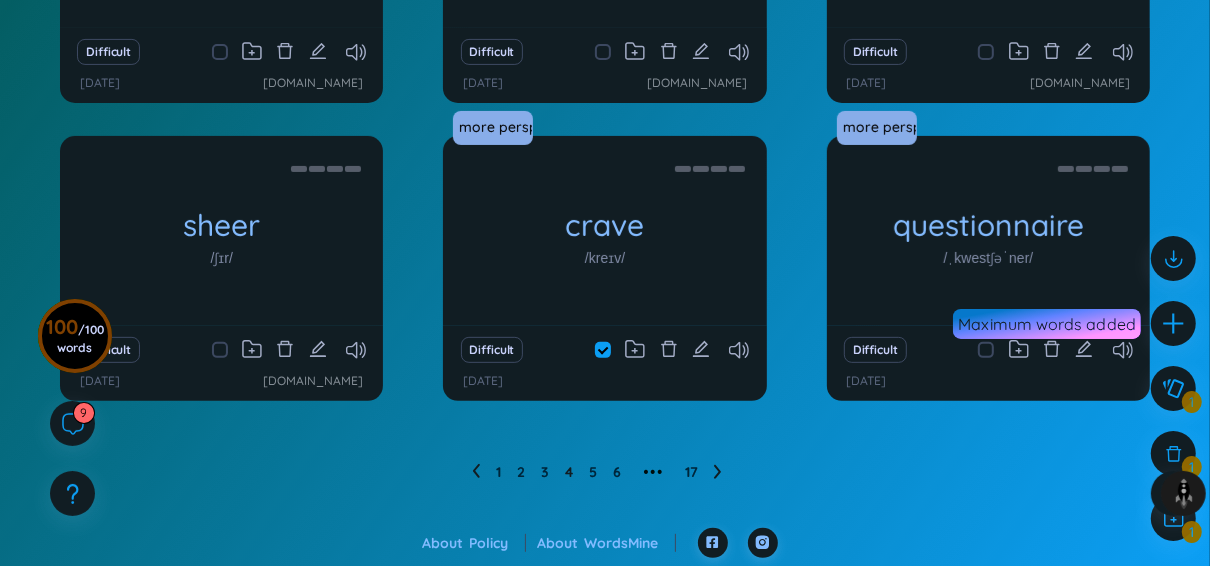 click on "Difficult" at bounding box center (988, 350) 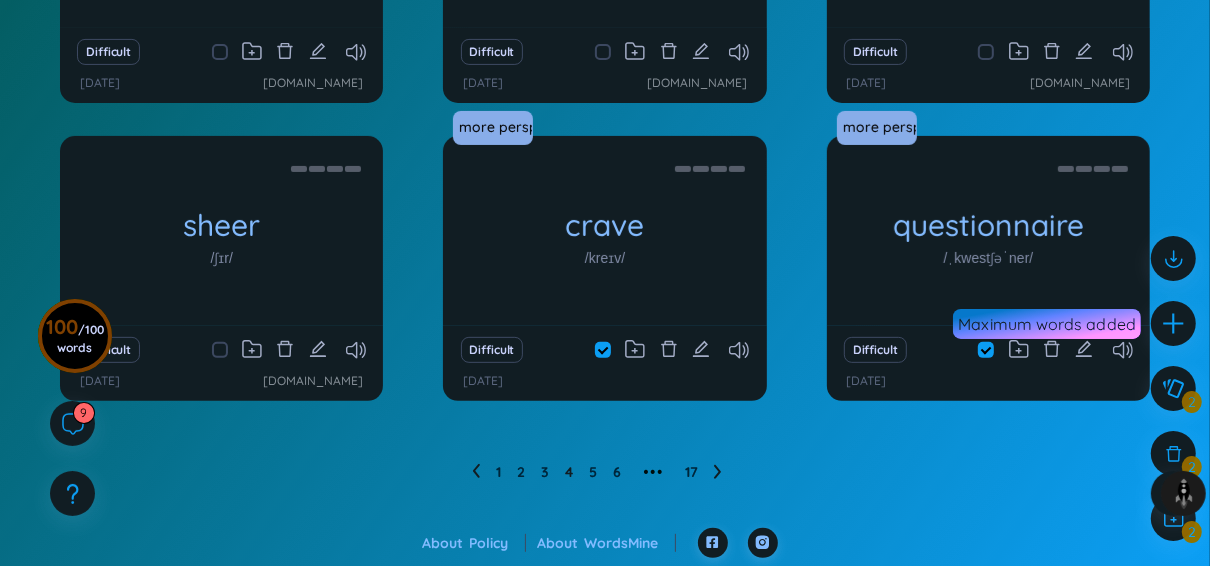 click 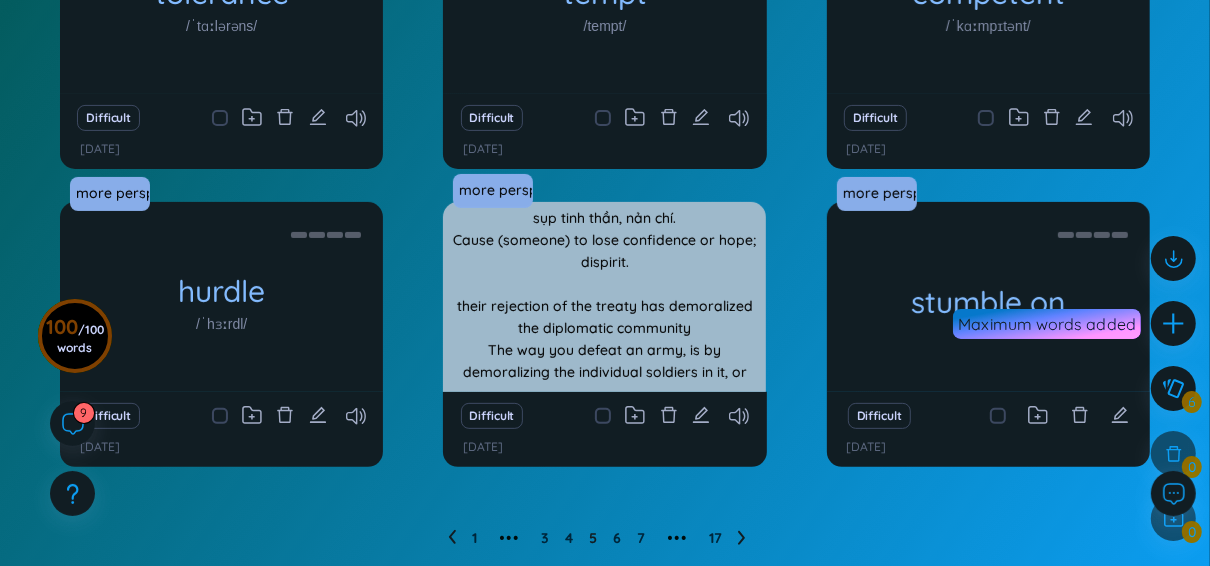 scroll, scrollTop: 165, scrollLeft: 0, axis: vertical 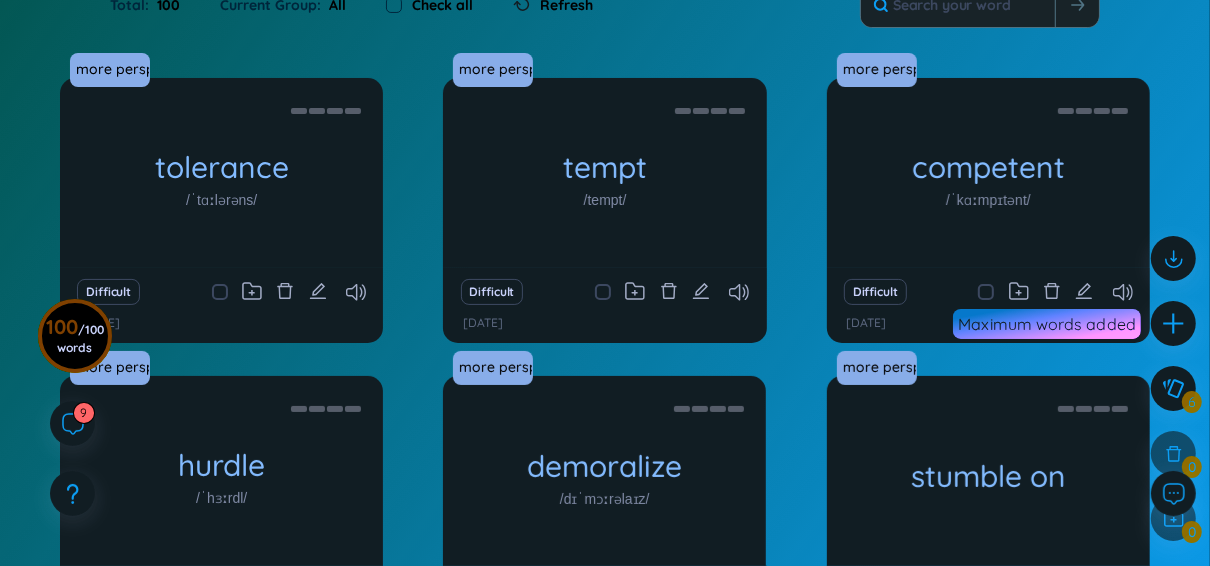 click at bounding box center (230, 292) 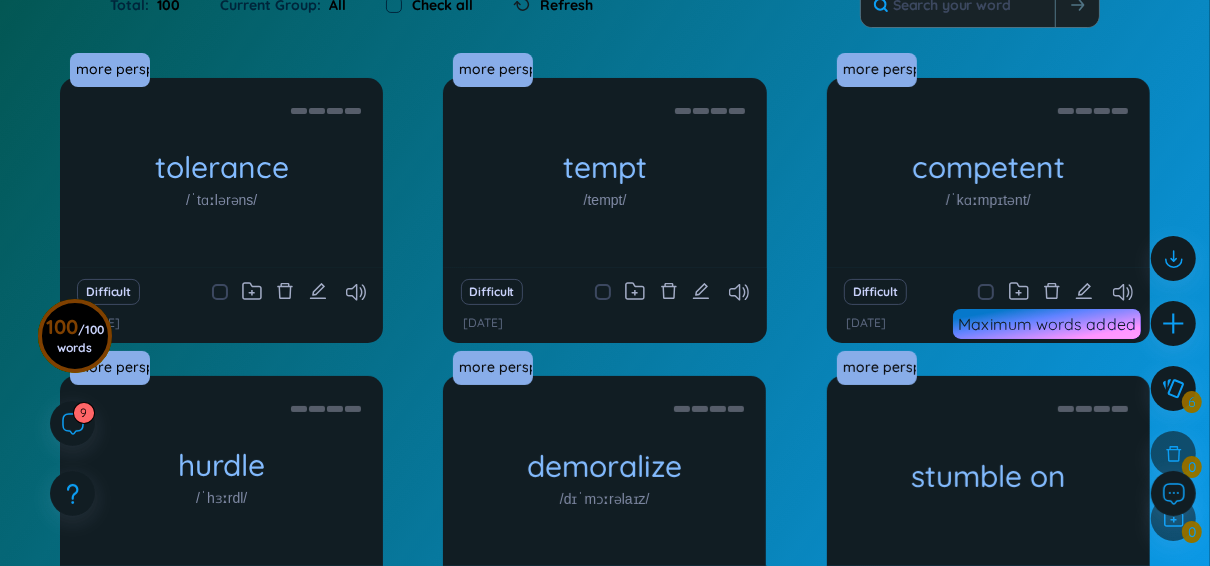 checkbox on "true" 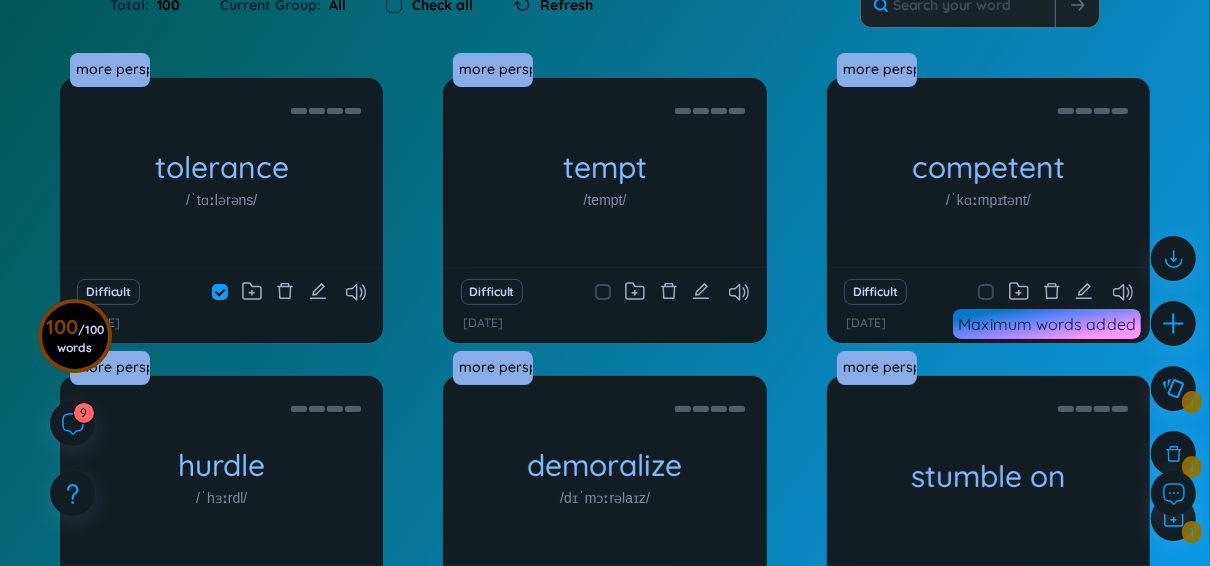 click at bounding box center (613, 292) 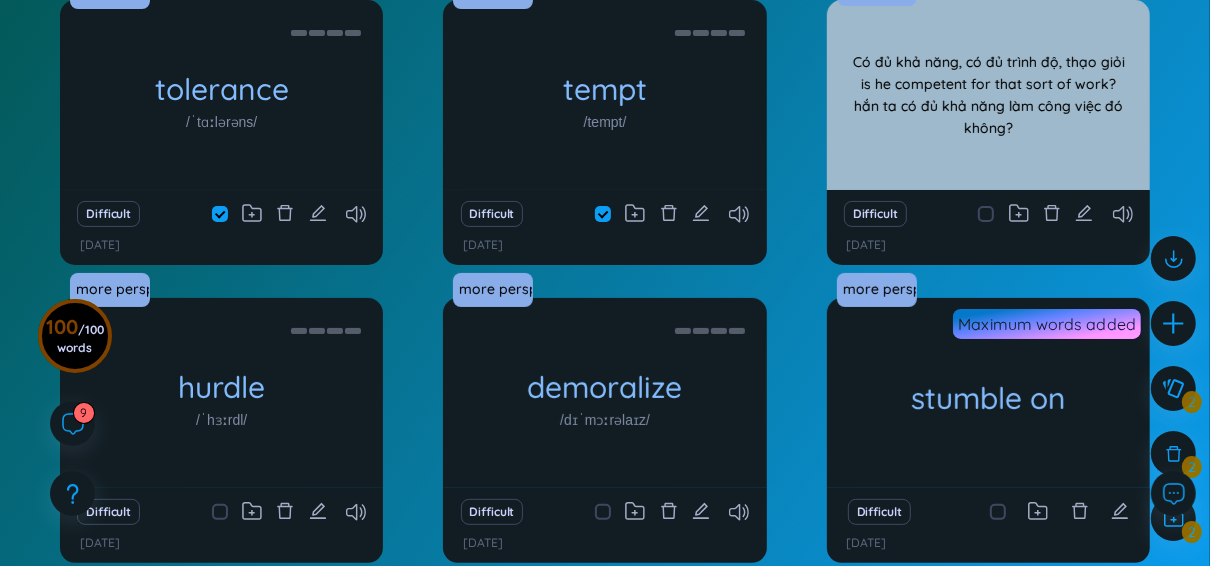 scroll, scrollTop: 245, scrollLeft: 0, axis: vertical 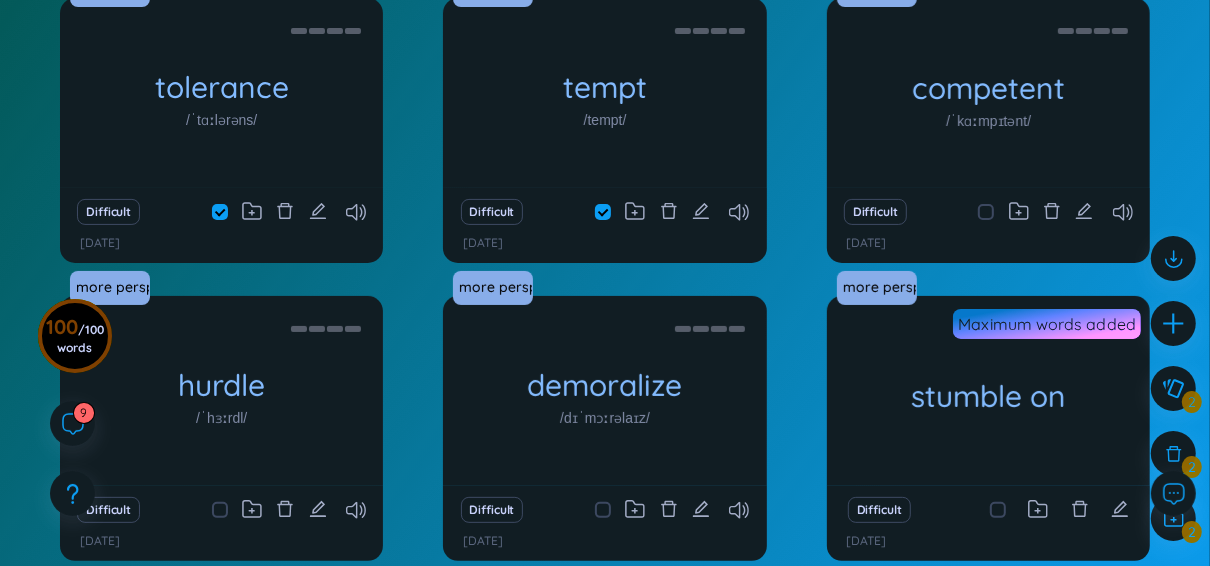 click at bounding box center [996, 212] 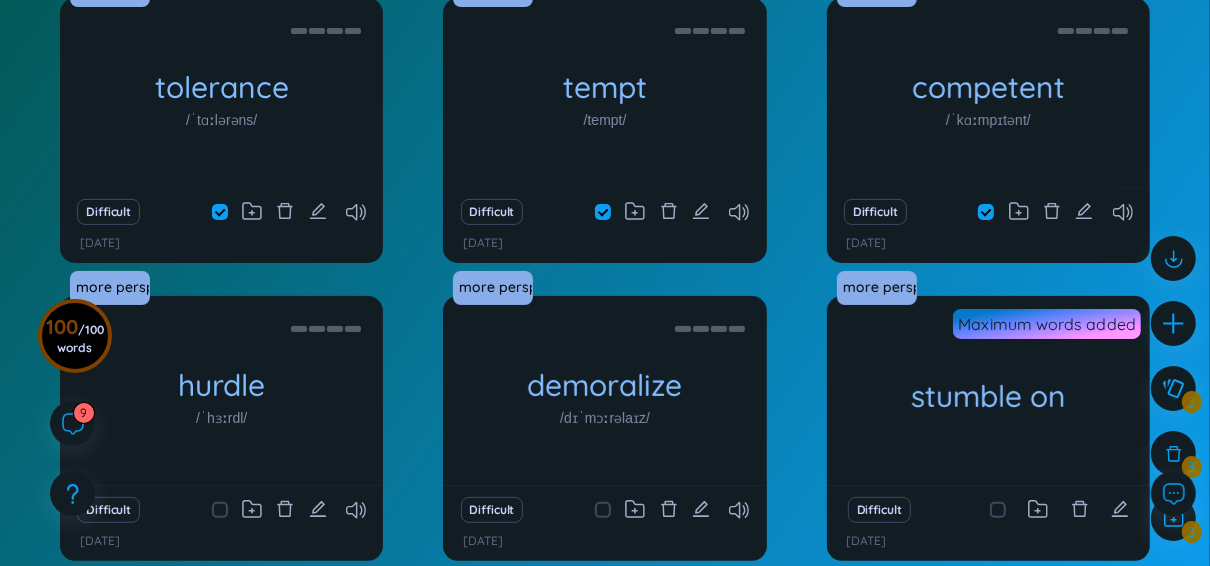 click at bounding box center [220, 510] 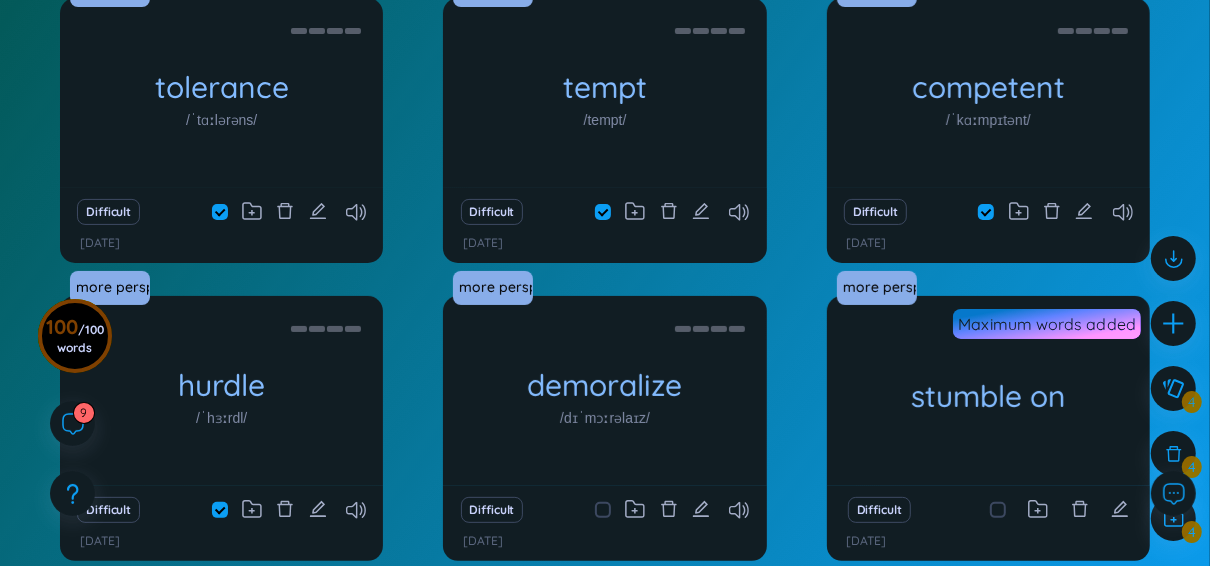 click at bounding box center (603, 510) 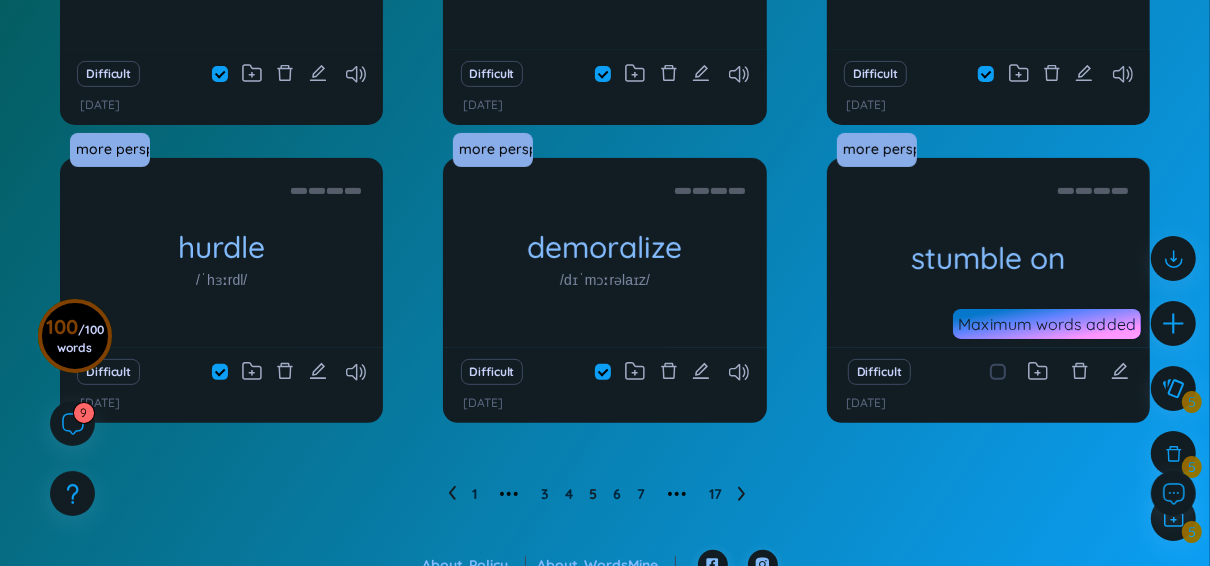 scroll, scrollTop: 405, scrollLeft: 0, axis: vertical 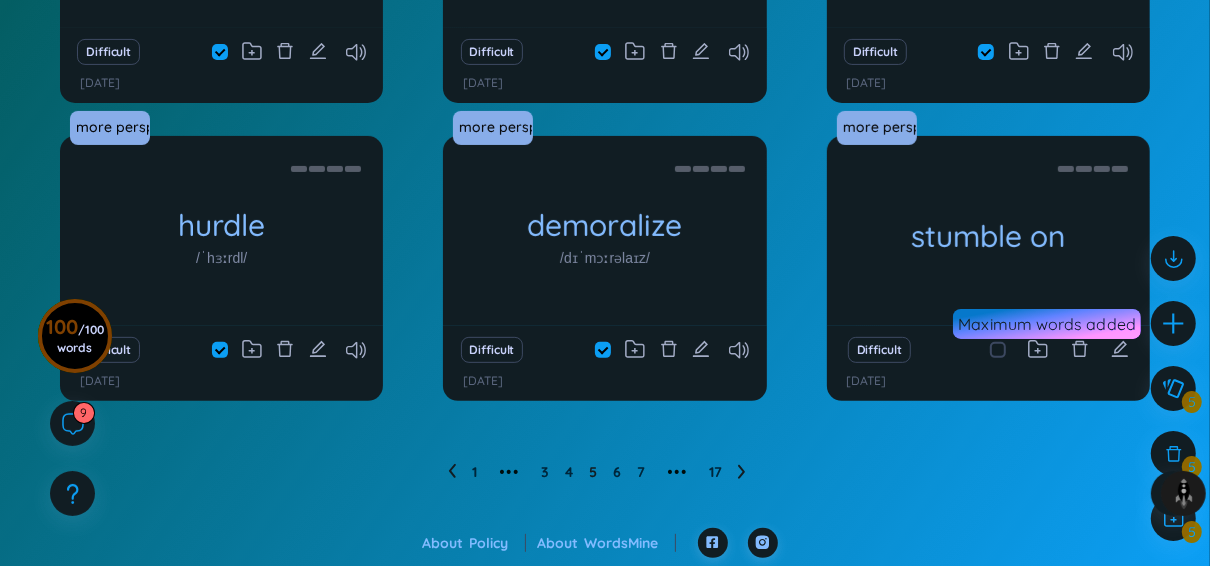click at bounding box center (998, 350) 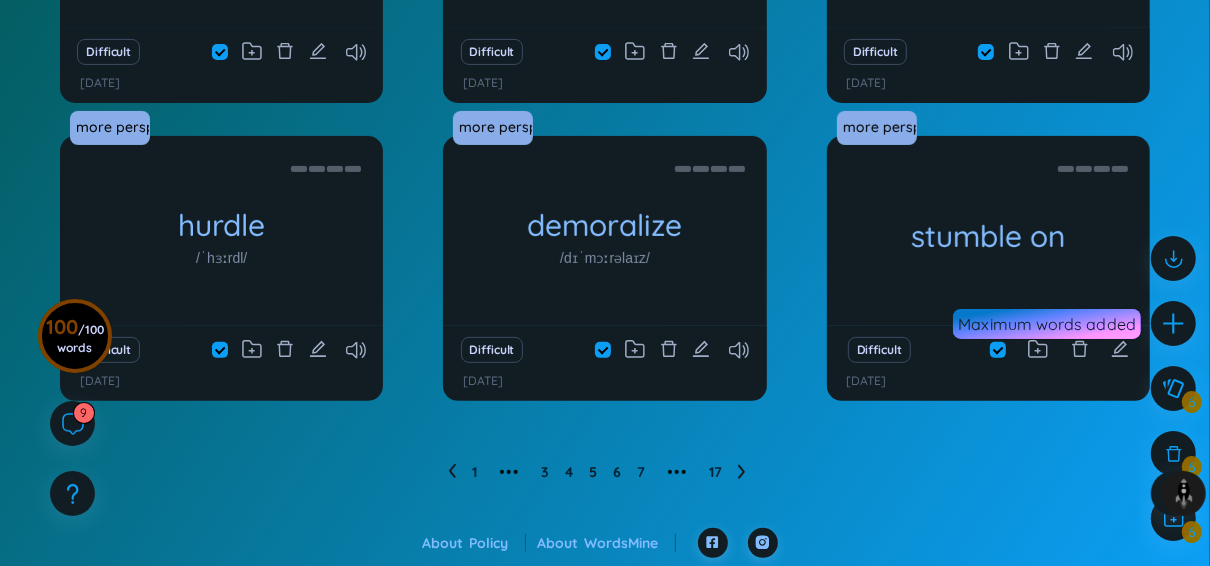 click 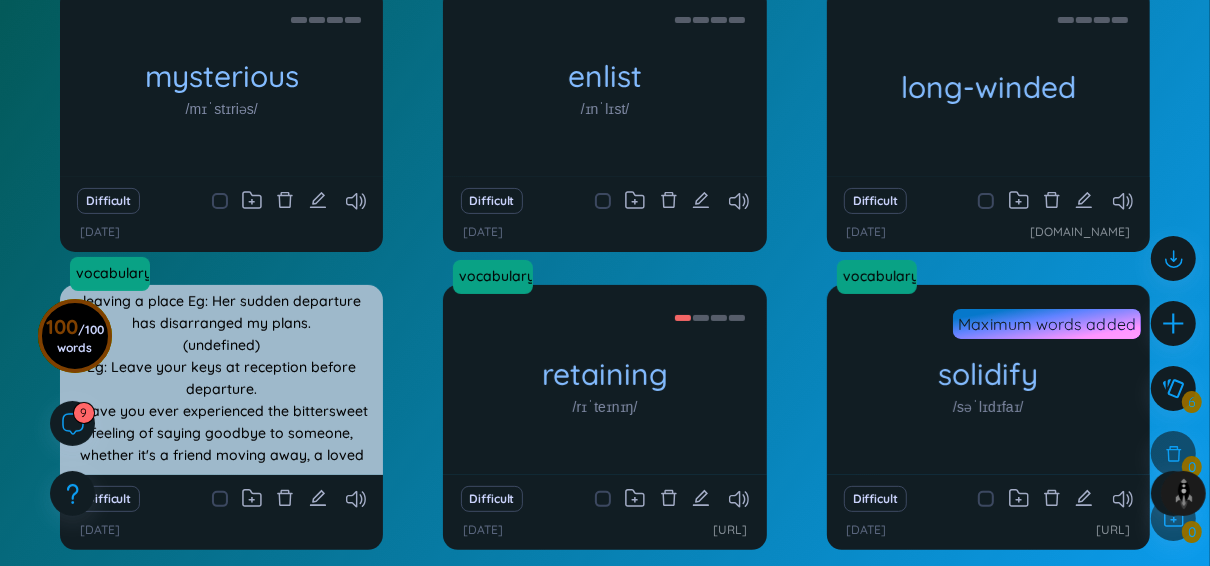 scroll, scrollTop: 245, scrollLeft: 0, axis: vertical 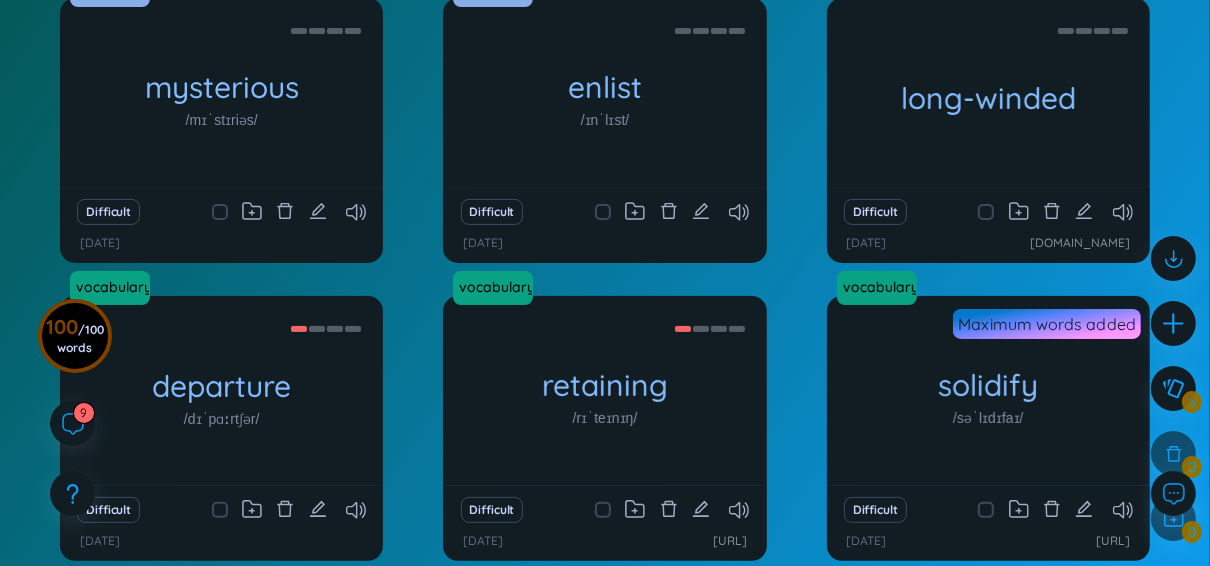 click at bounding box center (230, 212) 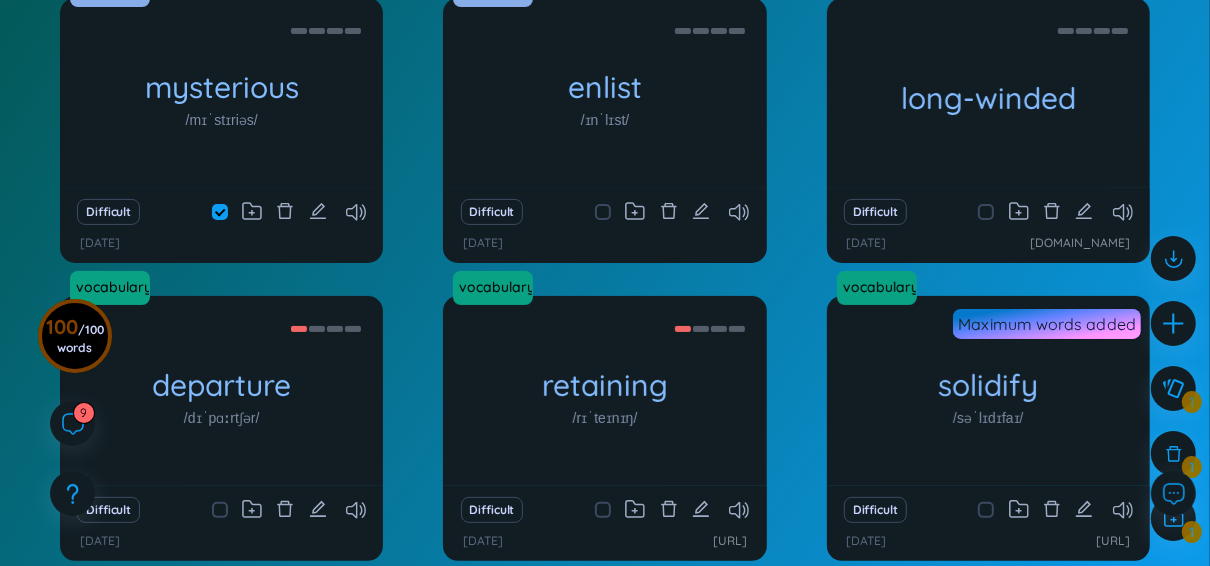 click at bounding box center [613, 212] 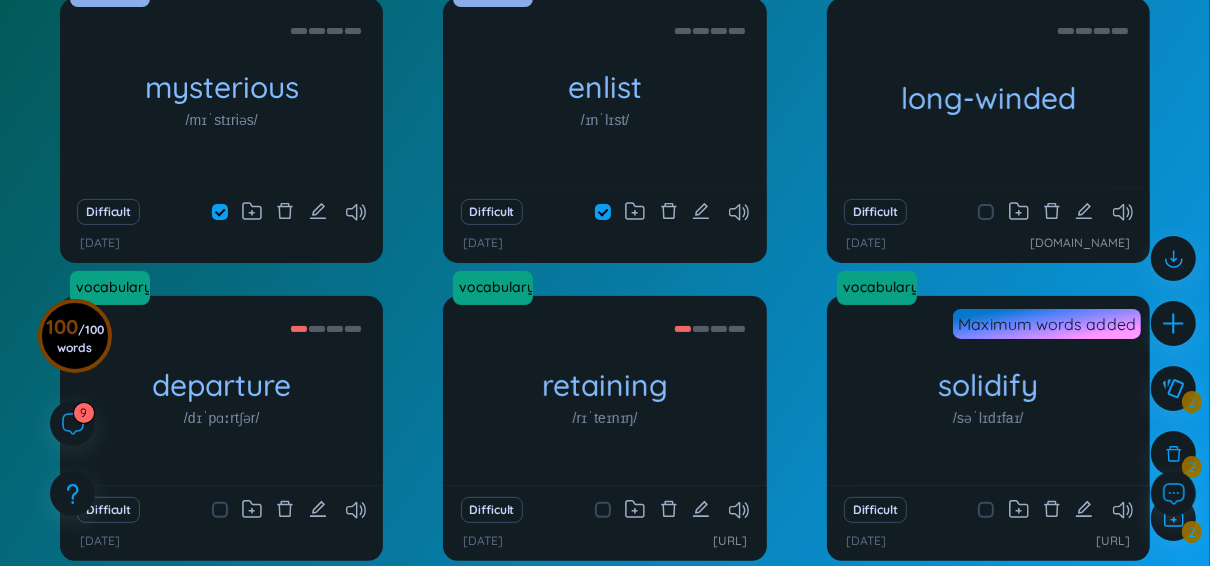 click at bounding box center (986, 212) 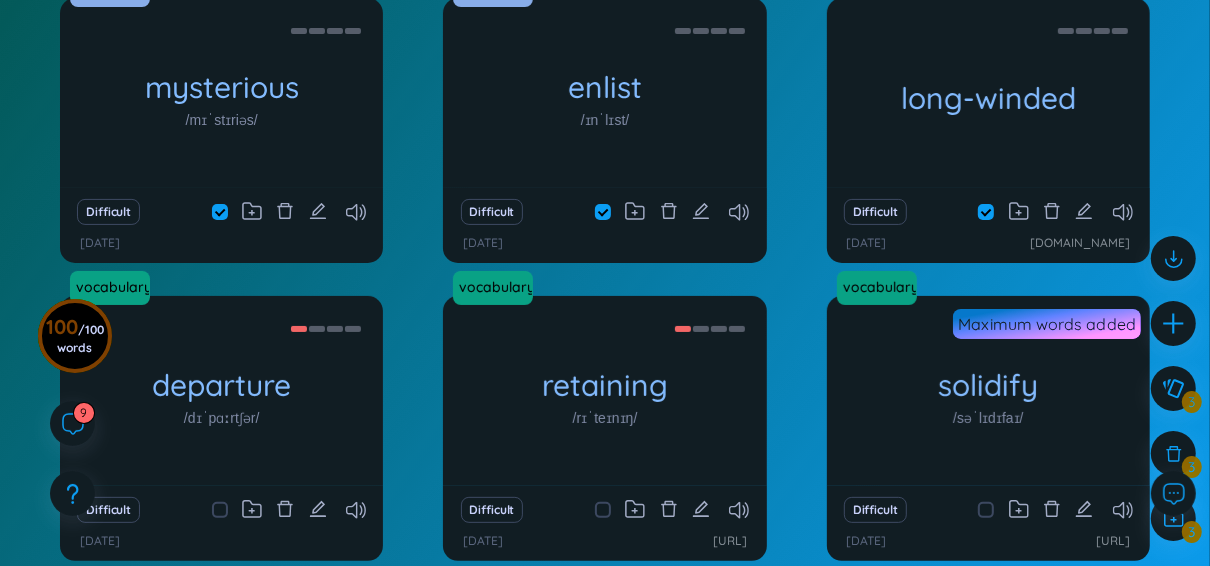 click at bounding box center [230, 510] 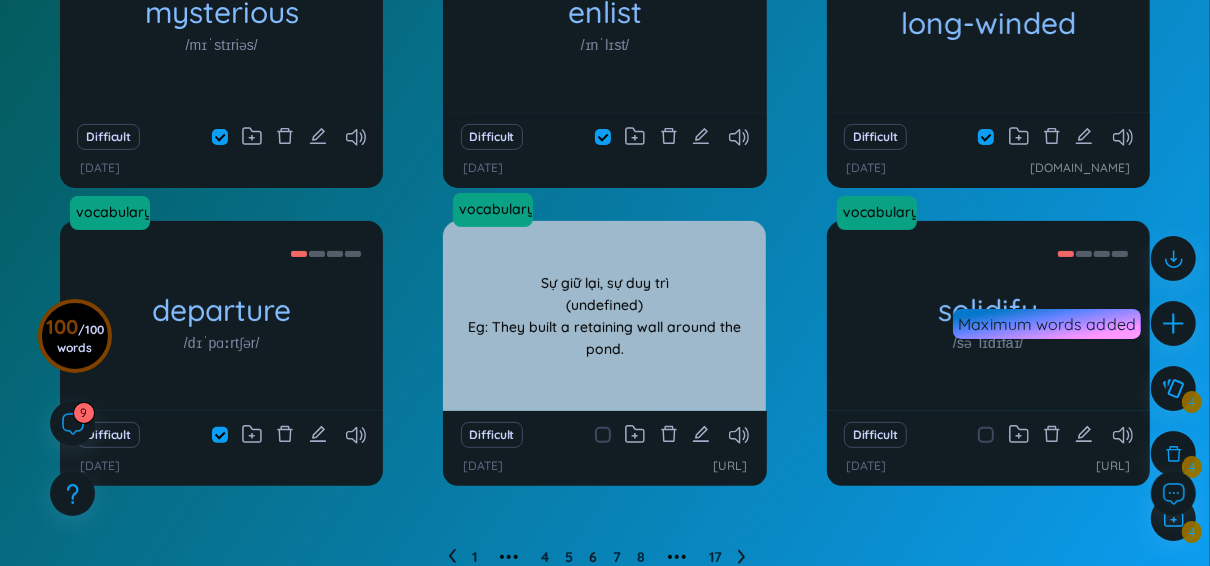 scroll, scrollTop: 325, scrollLeft: 0, axis: vertical 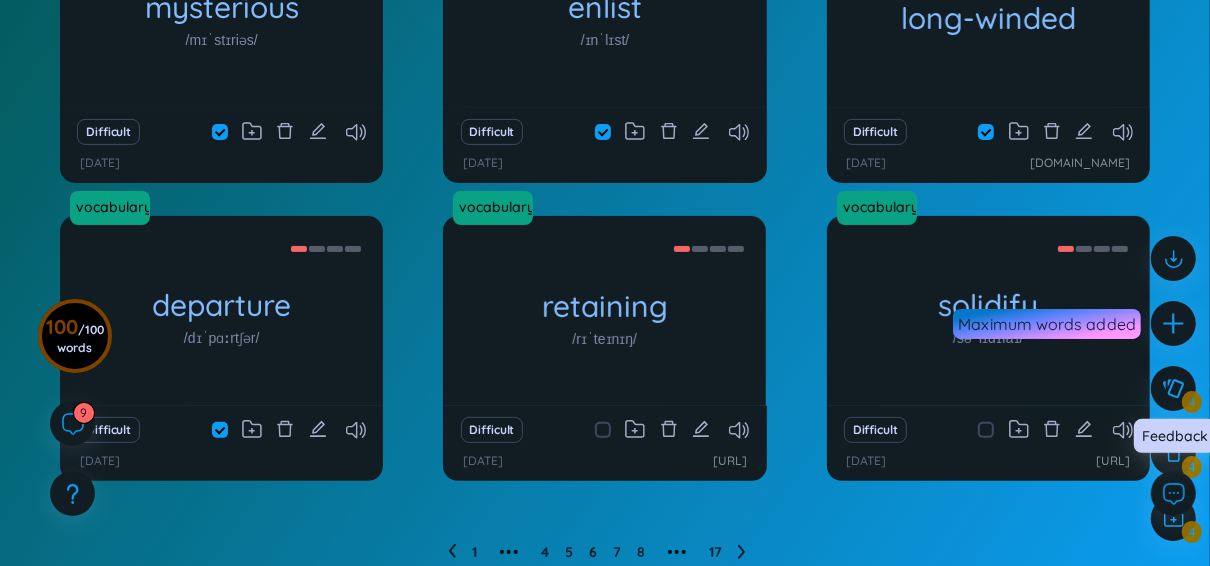 click on "Feedback" at bounding box center [1175, 443] 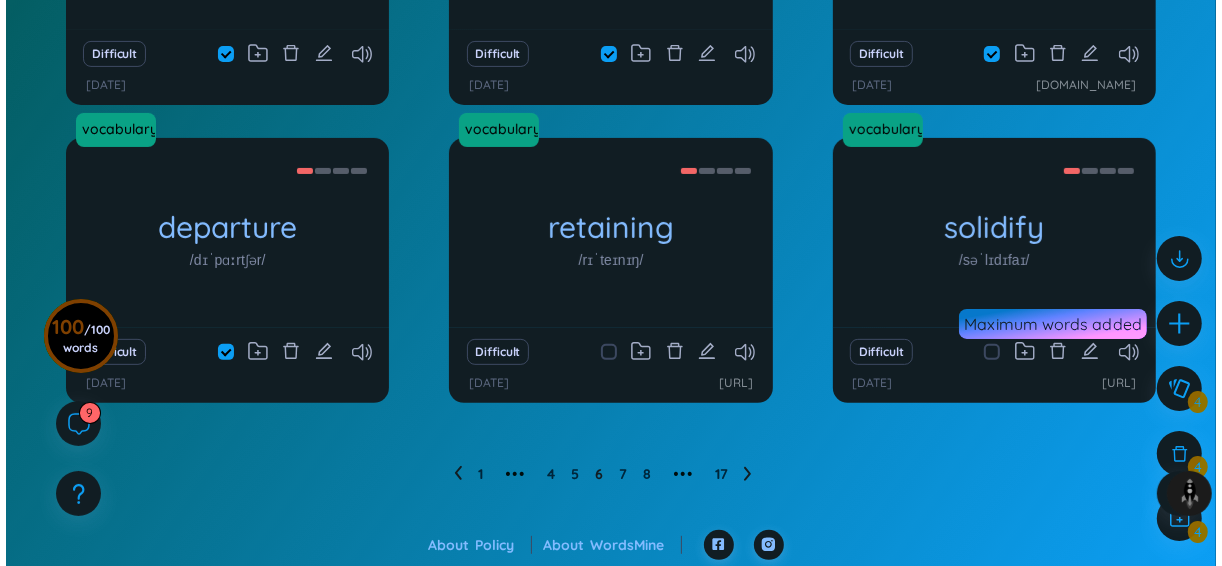 scroll, scrollTop: 405, scrollLeft: 0, axis: vertical 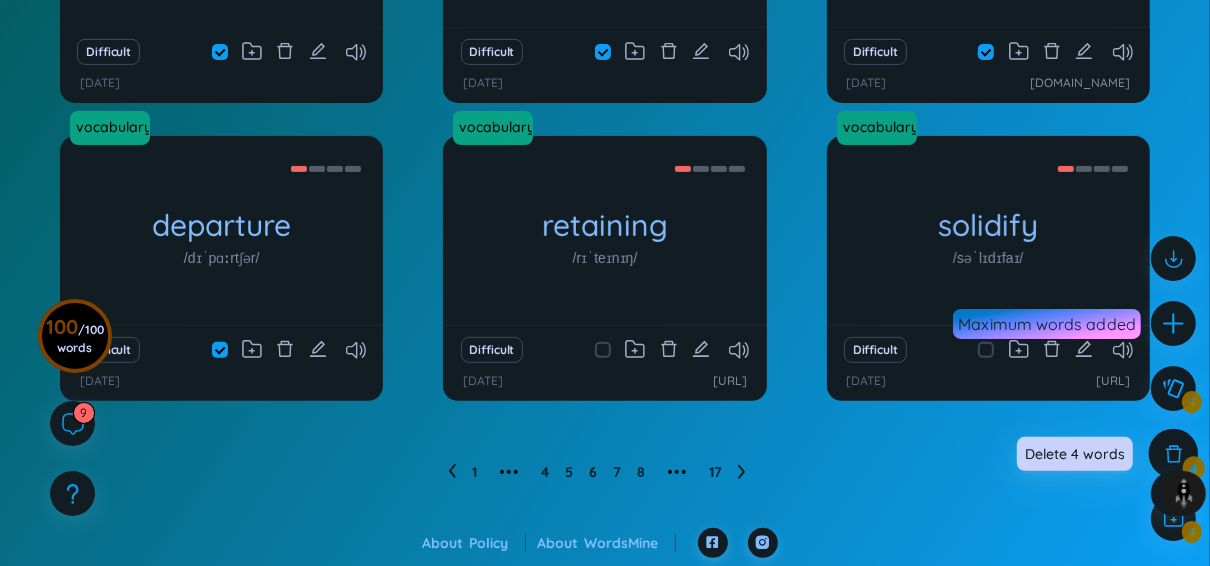 click 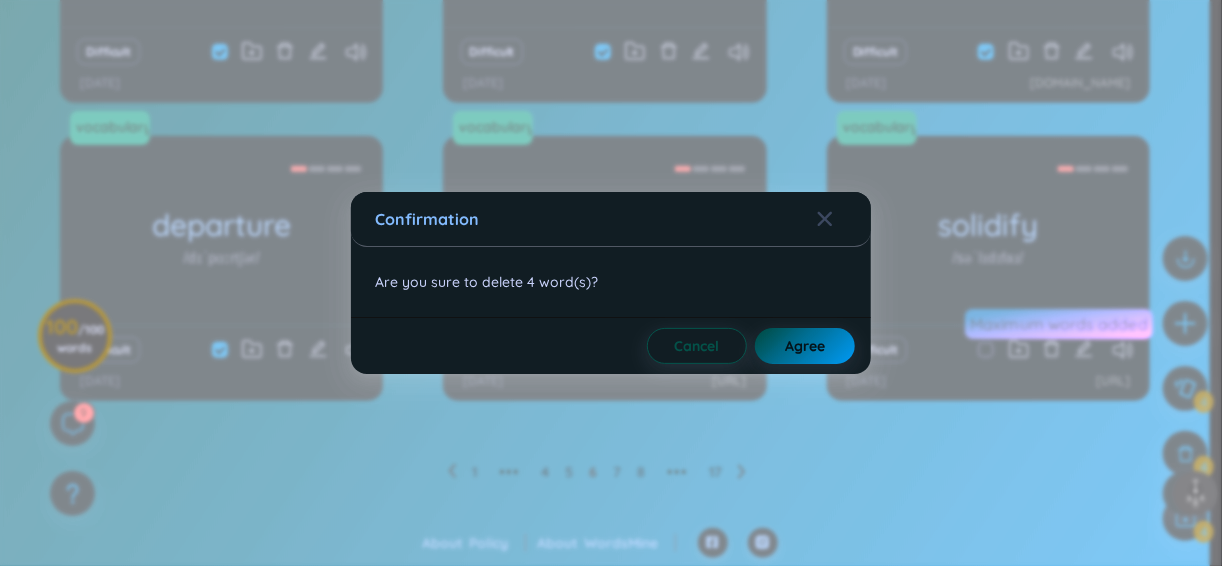click on "Agree" at bounding box center (805, 346) 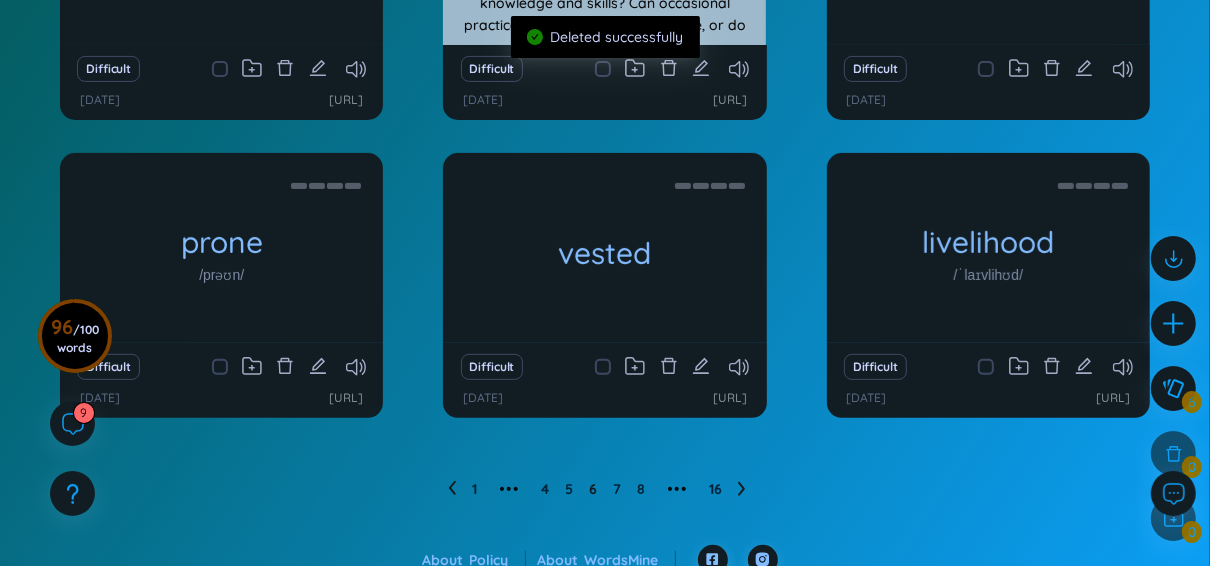 scroll, scrollTop: 405, scrollLeft: 0, axis: vertical 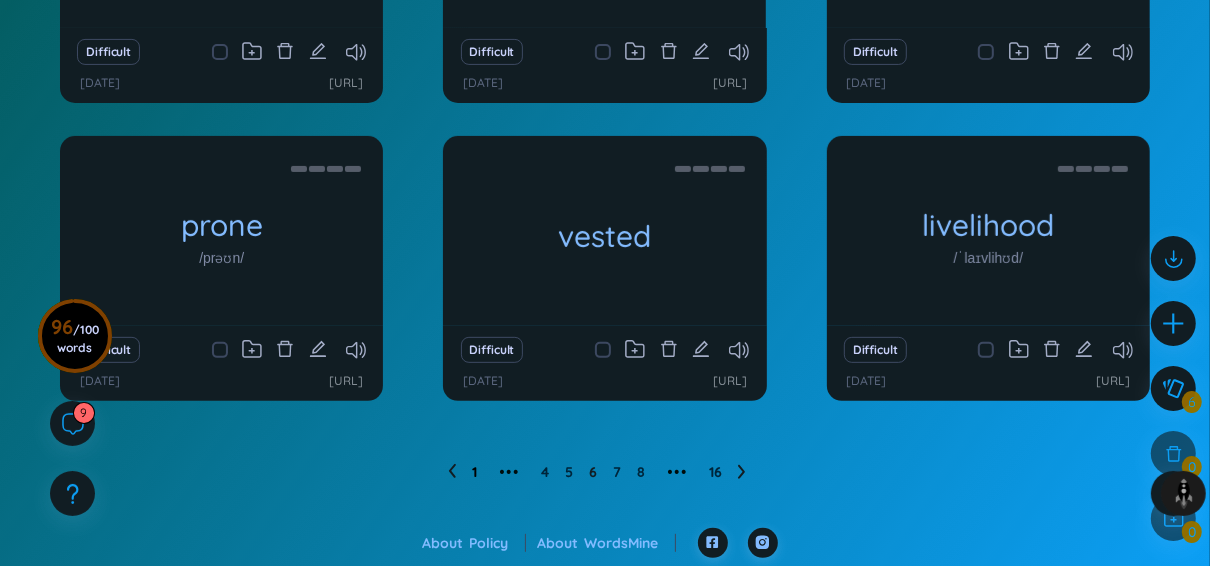 click on "1" at bounding box center (474, 472) 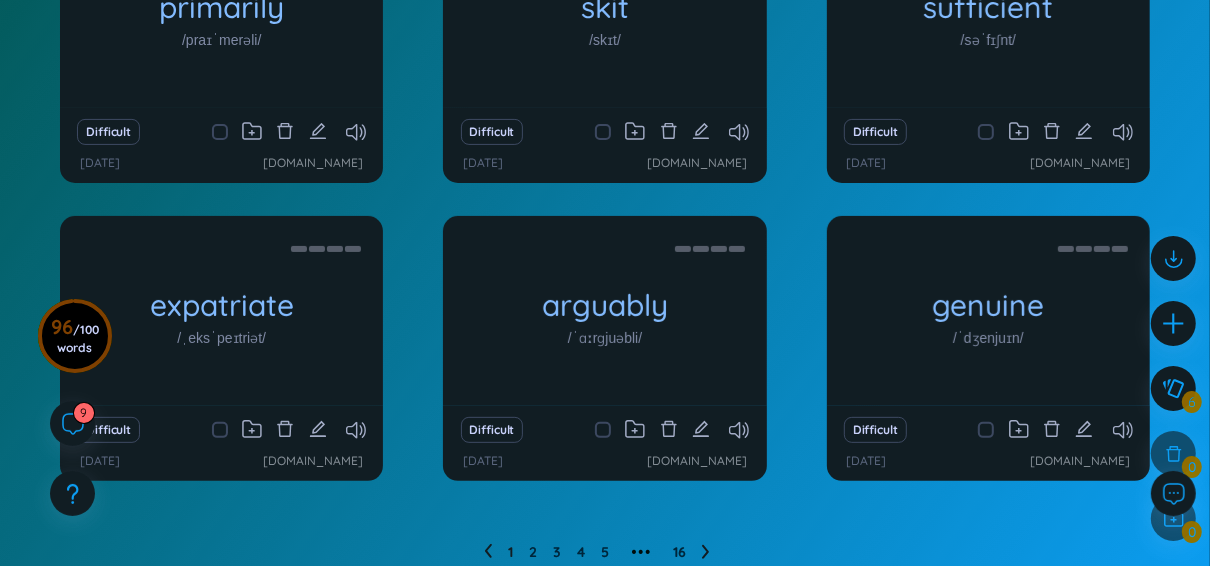 scroll, scrollTop: 405, scrollLeft: 0, axis: vertical 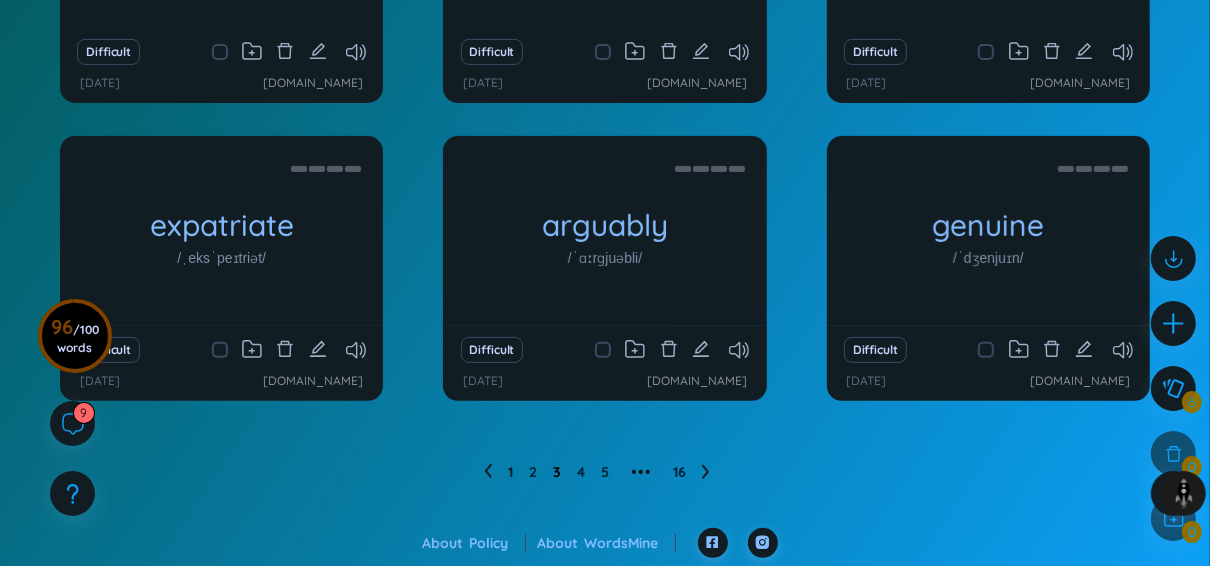click on "3" at bounding box center [557, 472] 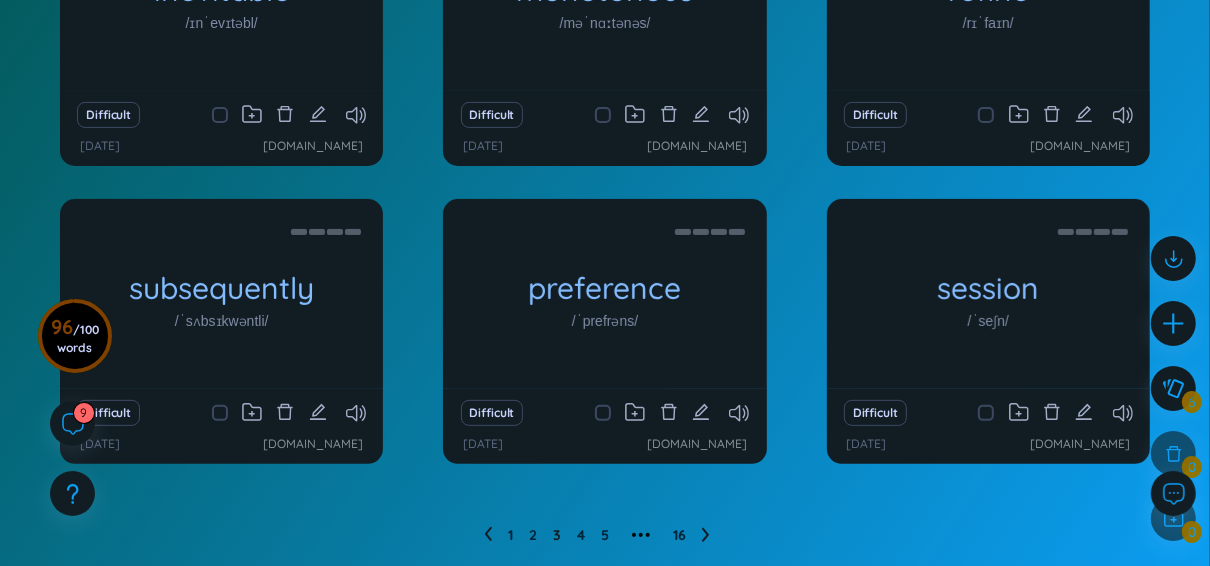 scroll, scrollTop: 405, scrollLeft: 0, axis: vertical 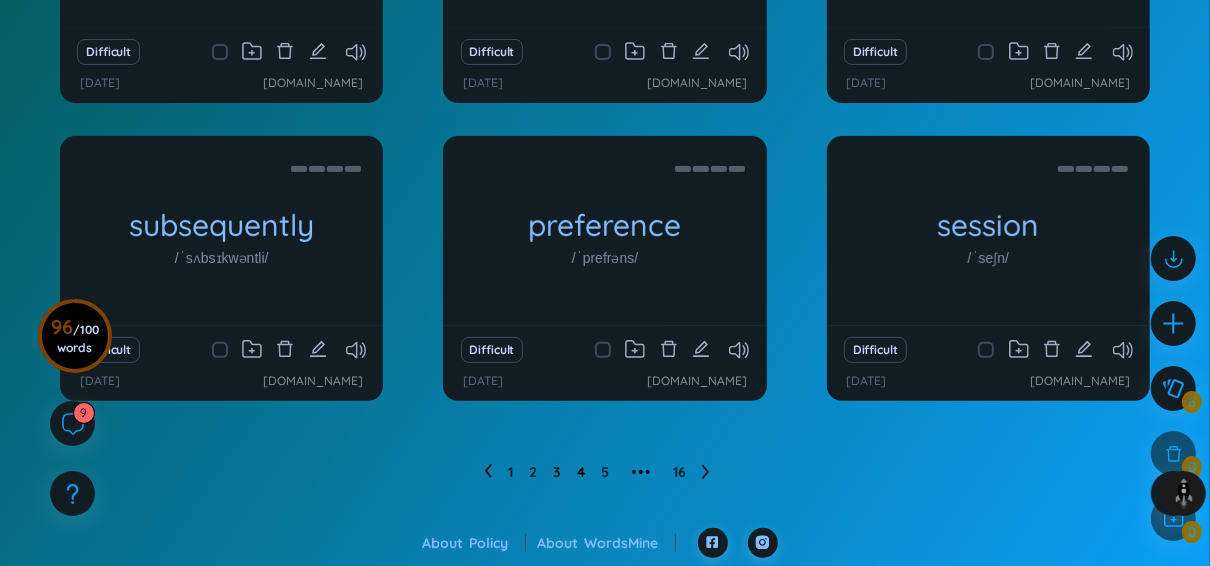 click on "4" at bounding box center [581, 472] 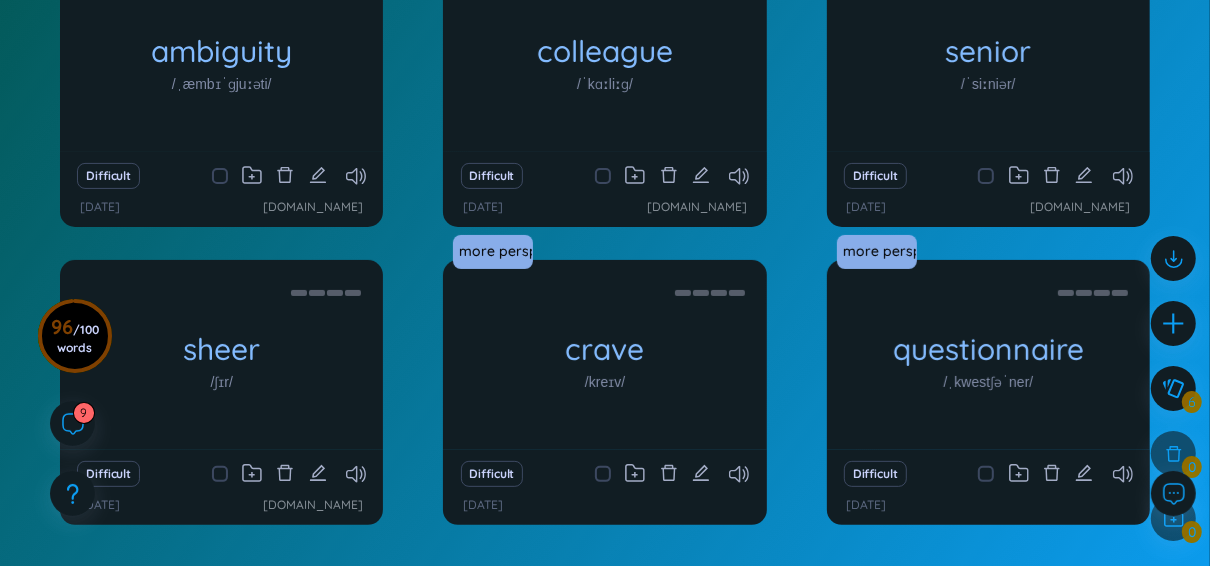 scroll, scrollTop: 325, scrollLeft: 0, axis: vertical 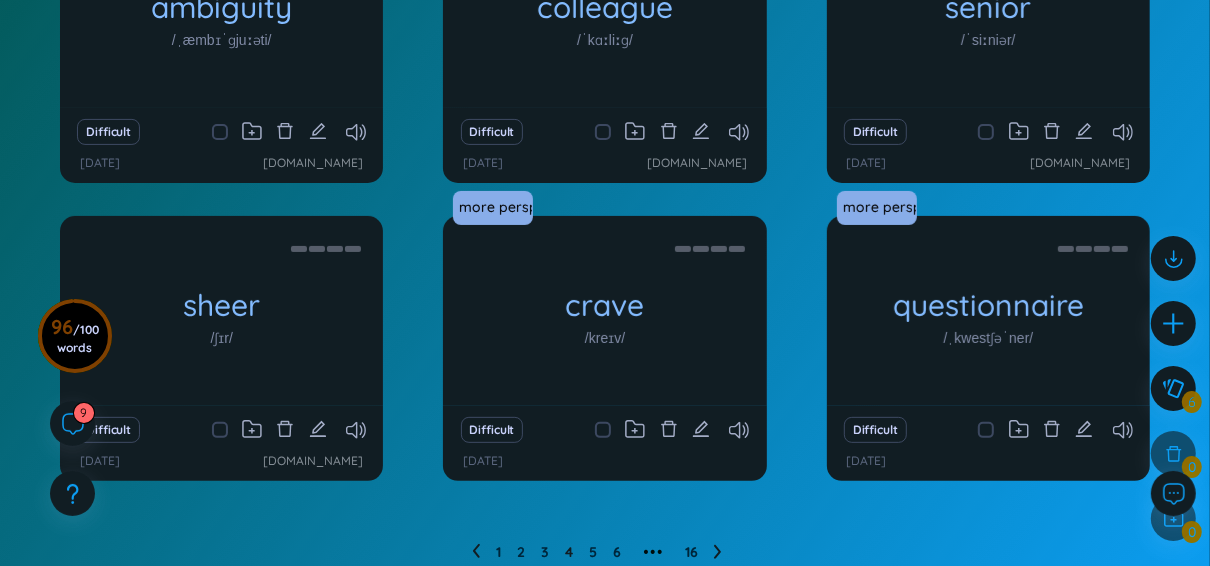 click at bounding box center (603, 430) 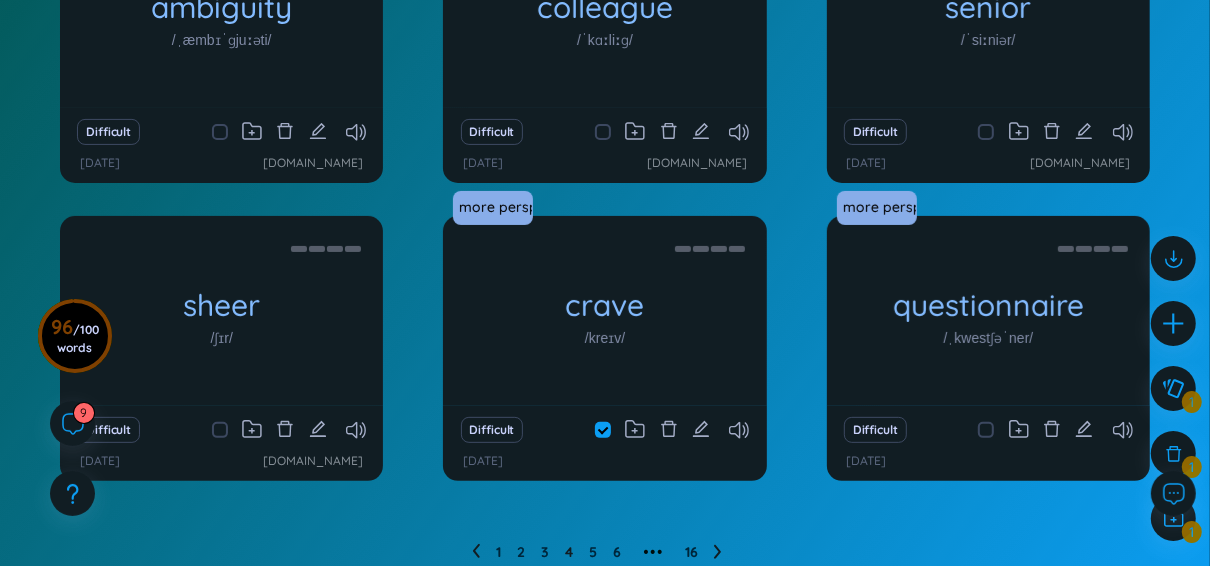 click at bounding box center [986, 430] 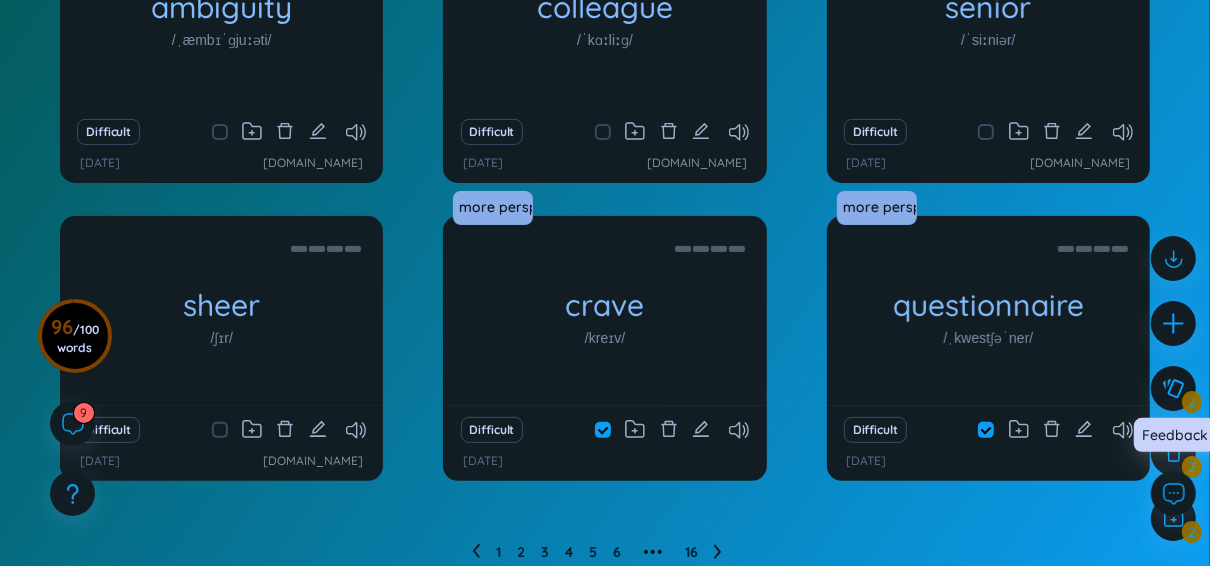 click on "Feedback" at bounding box center [1175, 442] 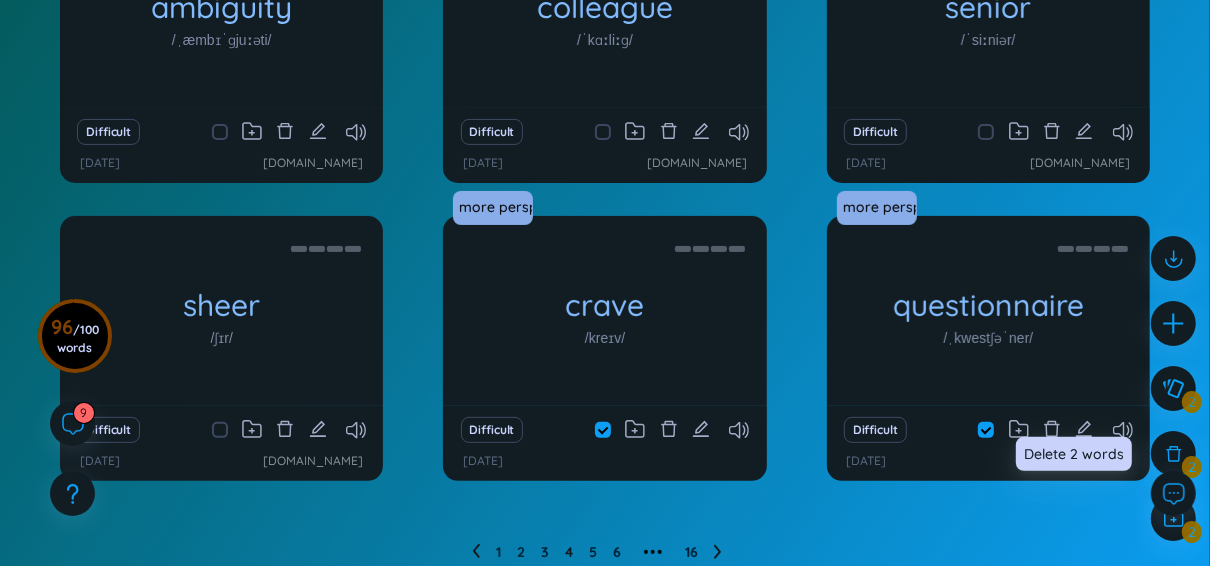click 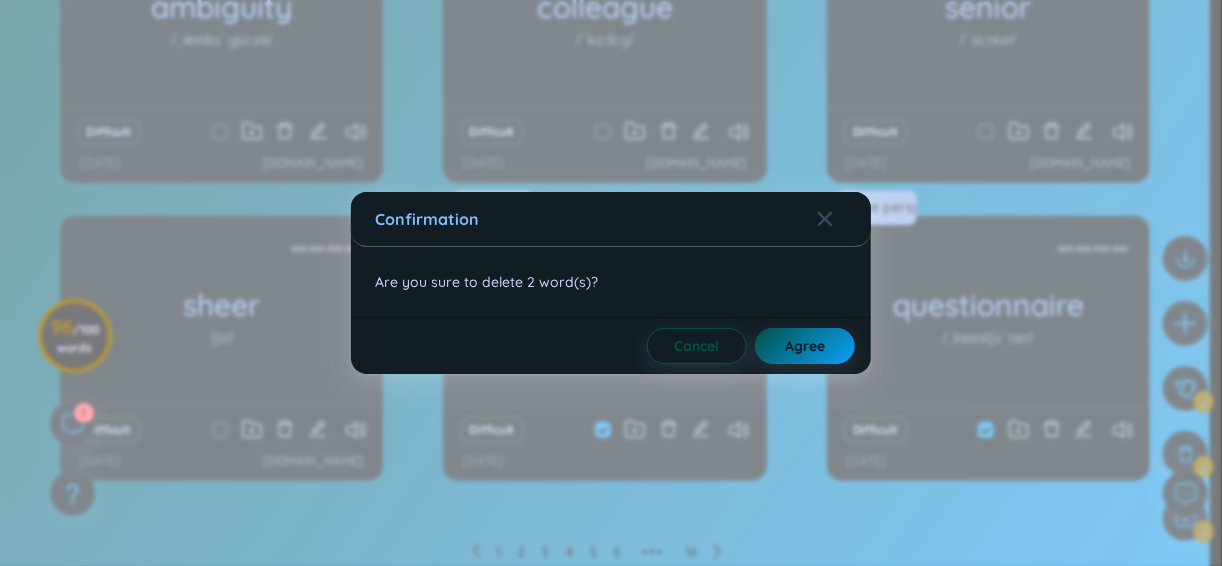 click on "Cancel Agree" at bounding box center (611, 345) 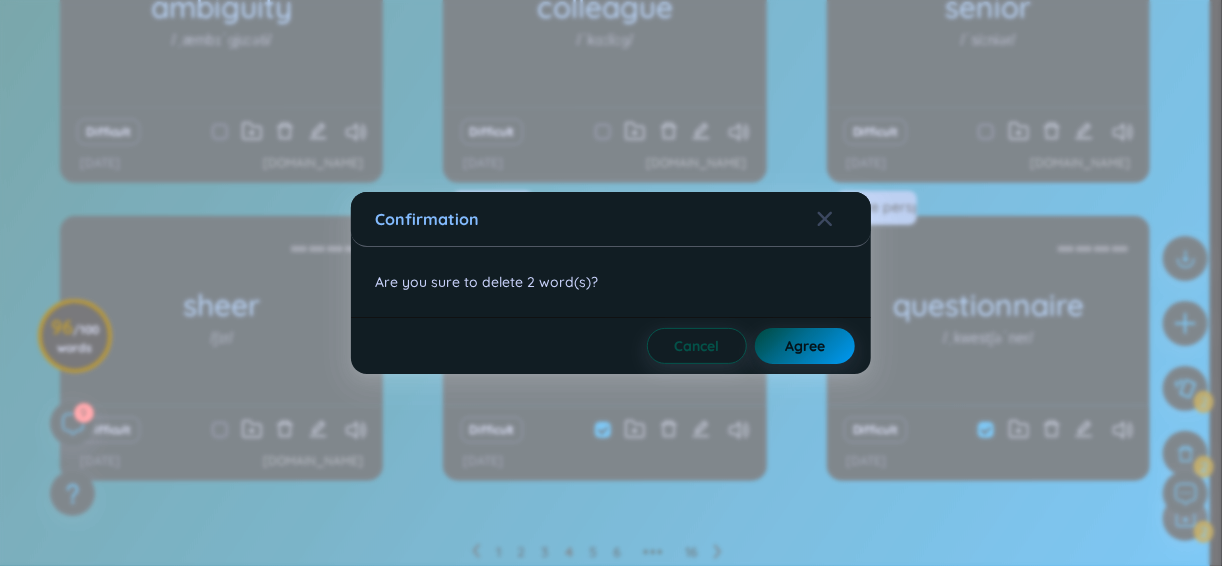 click on "Agree" at bounding box center [805, 346] 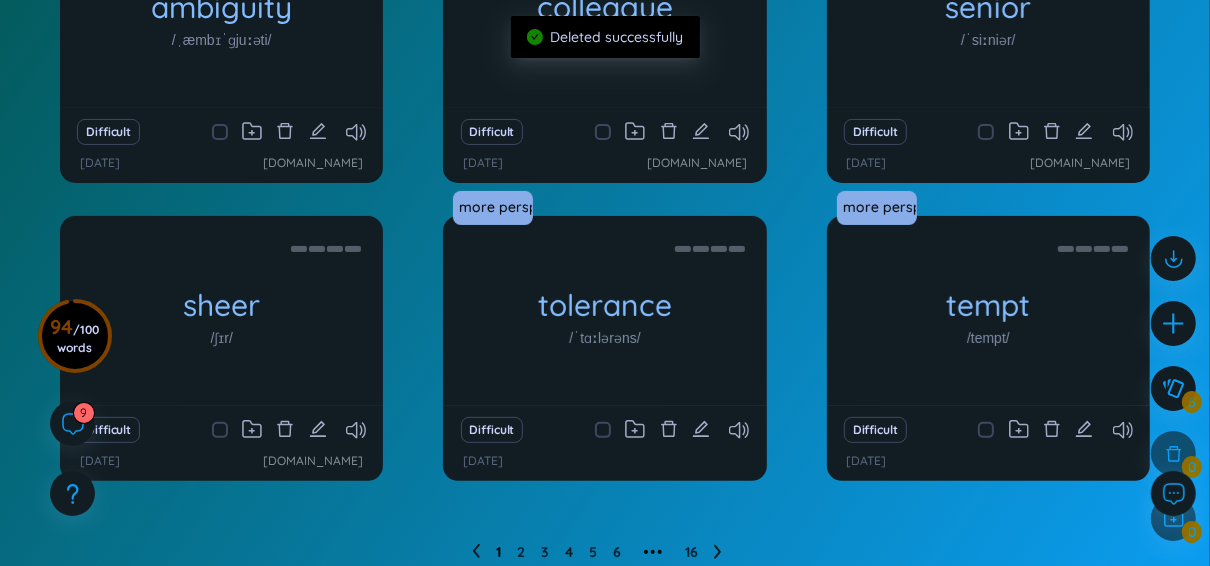 click on "1" at bounding box center (498, 552) 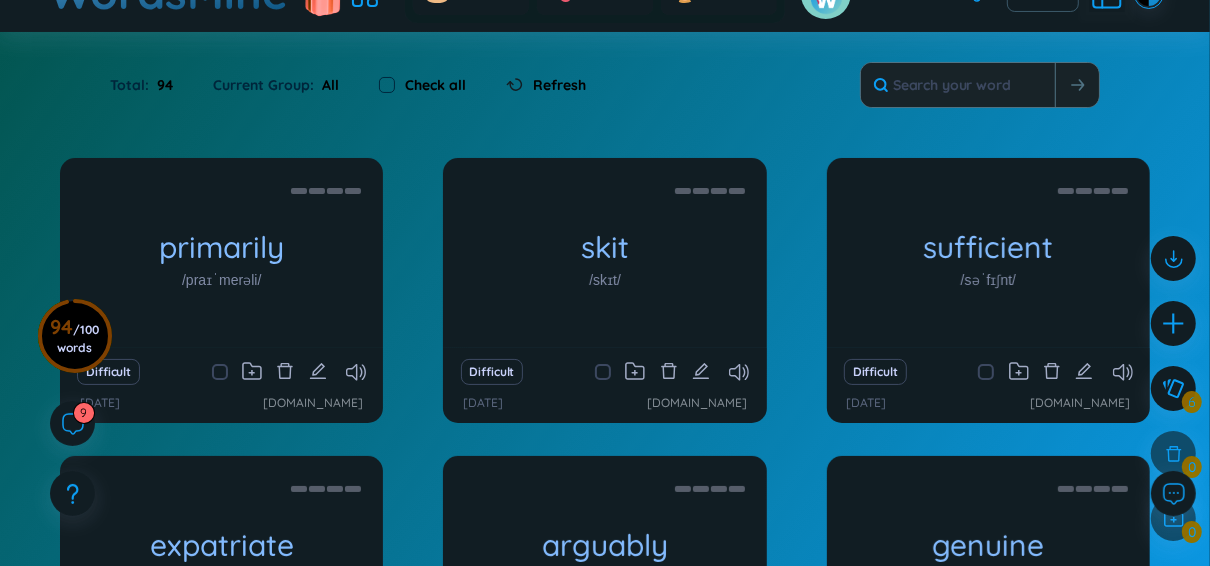 scroll, scrollTop: 405, scrollLeft: 0, axis: vertical 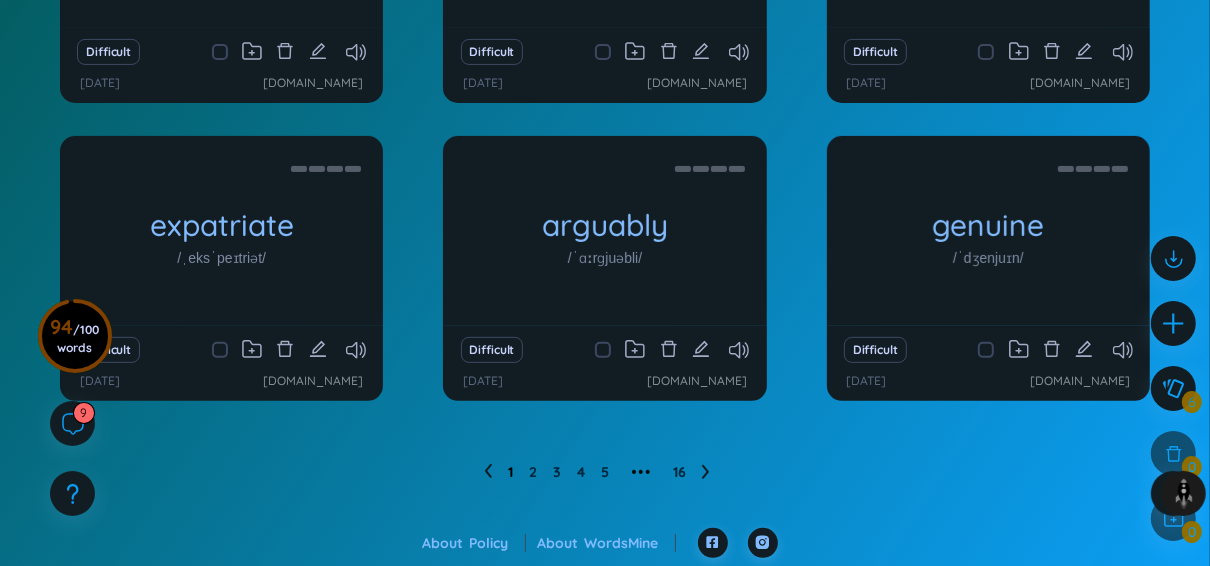 click on "1" at bounding box center [510, 472] 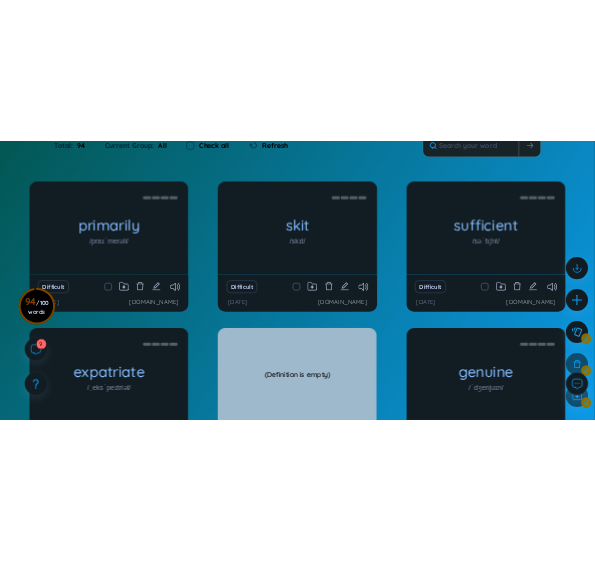 scroll, scrollTop: 85, scrollLeft: 0, axis: vertical 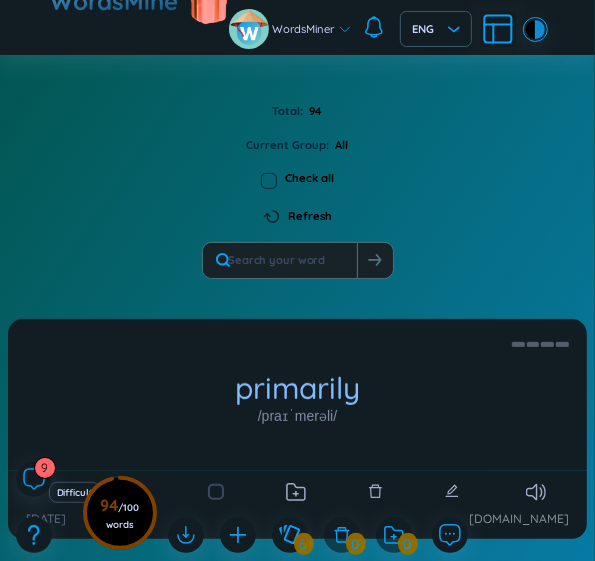 drag, startPoint x: 122, startPoint y: 80, endPoint x: 160, endPoint y: 89, distance: 39.051247 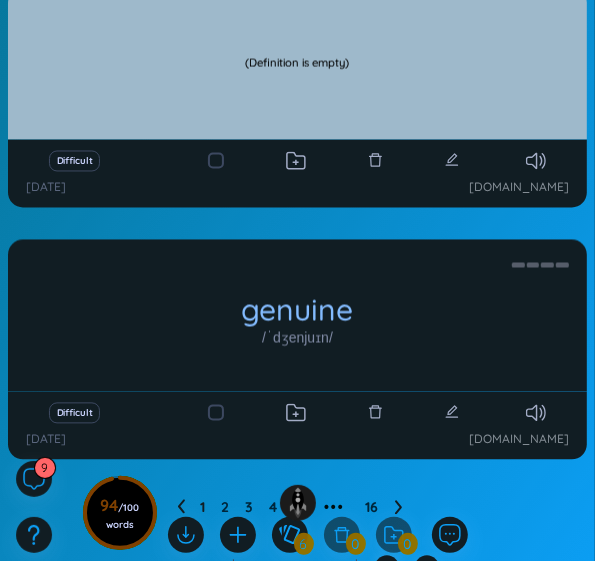 scroll, scrollTop: 1448, scrollLeft: 0, axis: vertical 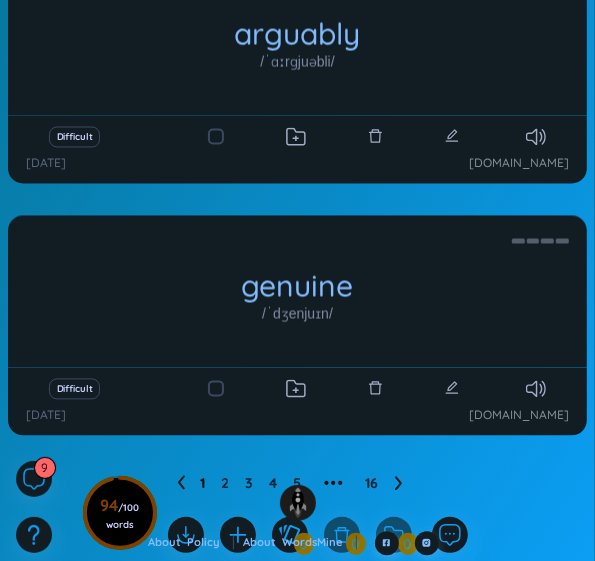 click on "1" at bounding box center [203, 484] 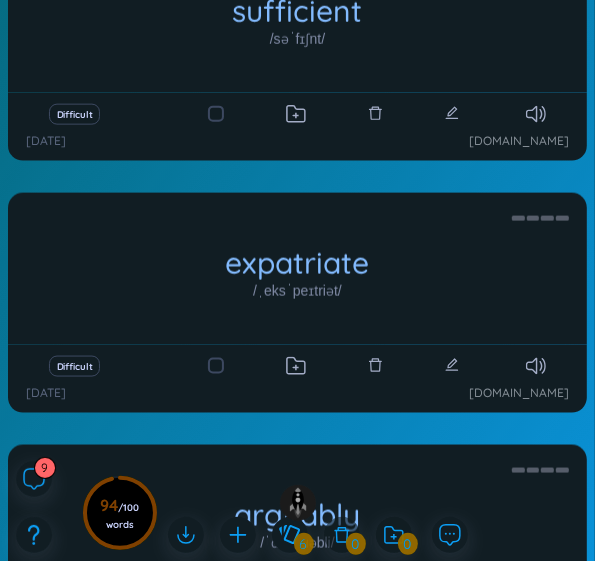 scroll, scrollTop: 968, scrollLeft: 0, axis: vertical 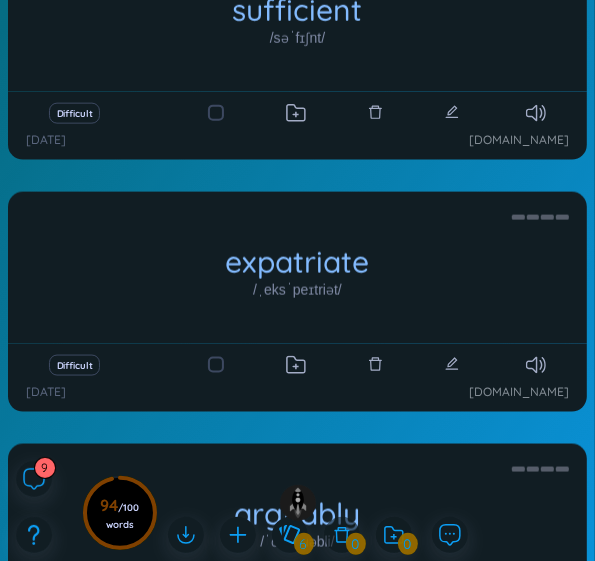 click on "Difficult [DATE] [DOMAIN_NAME]" at bounding box center [297, 378] 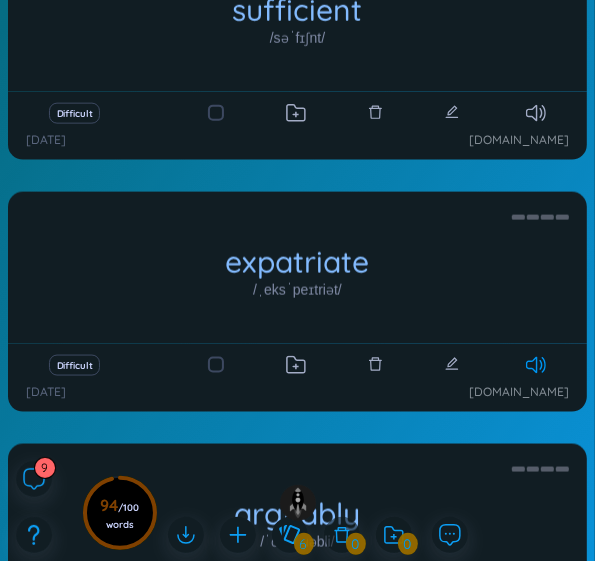 click 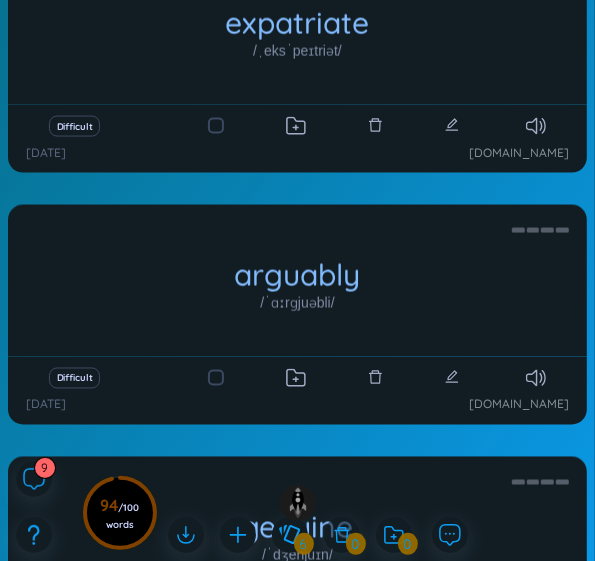 scroll, scrollTop: 1208, scrollLeft: 0, axis: vertical 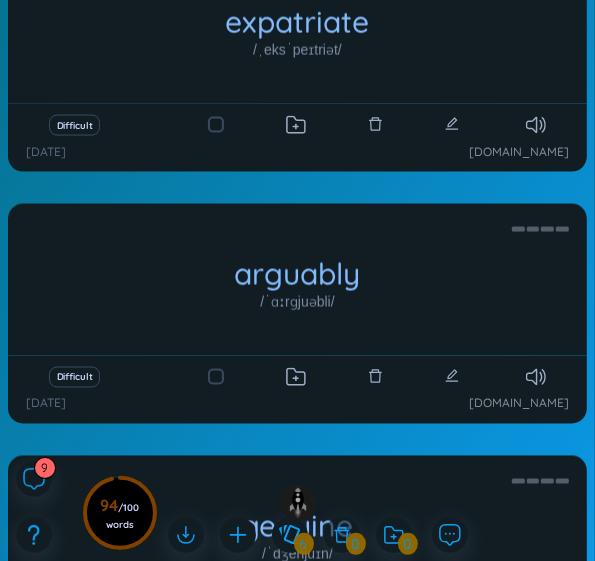 click on "Difficult" at bounding box center [297, 377] 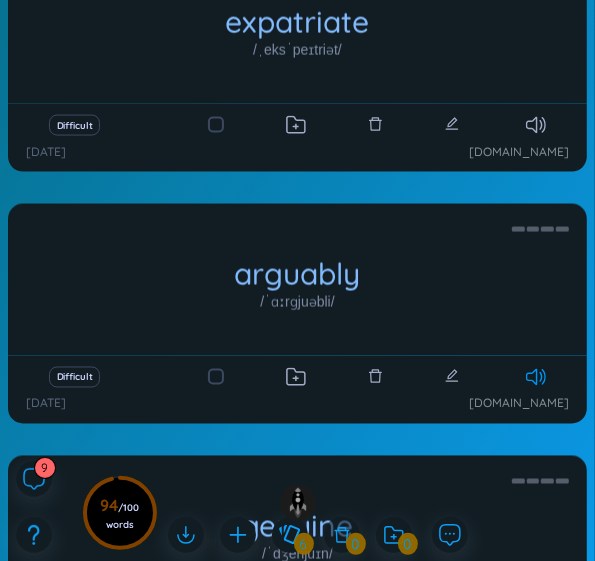 click 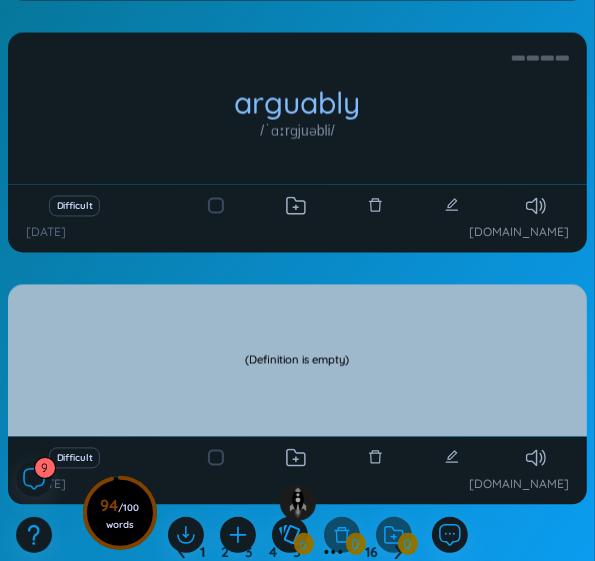 scroll, scrollTop: 1448, scrollLeft: 0, axis: vertical 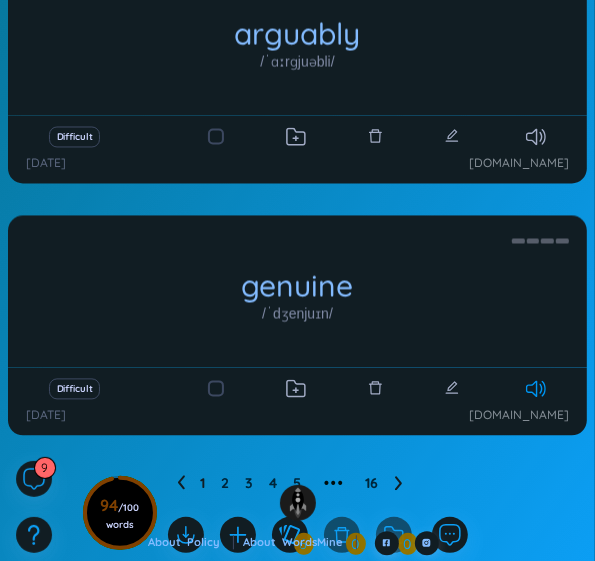 click 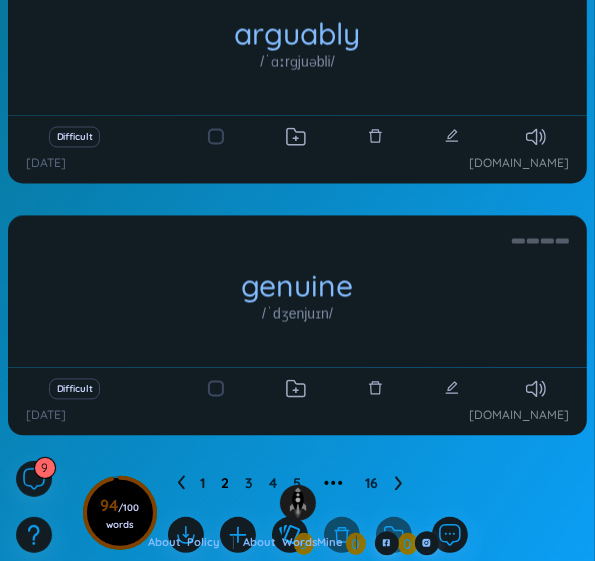 click on "2" at bounding box center [226, 484] 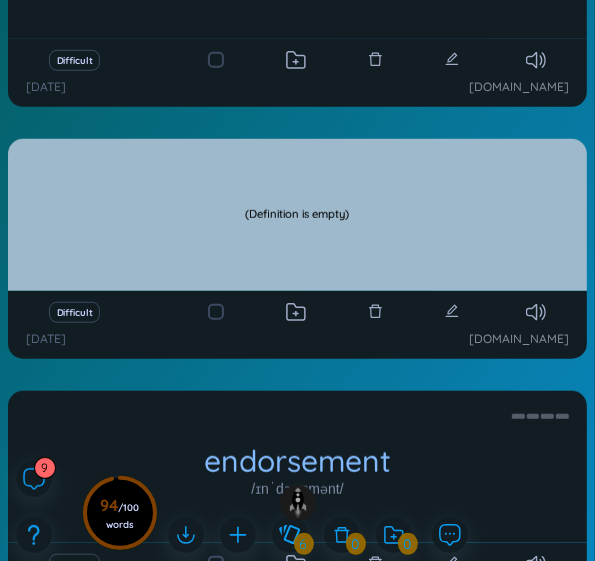 scroll, scrollTop: 277, scrollLeft: 0, axis: vertical 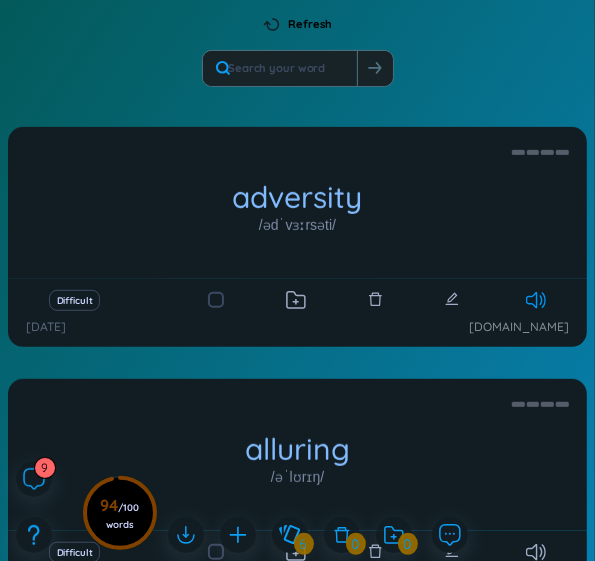 click 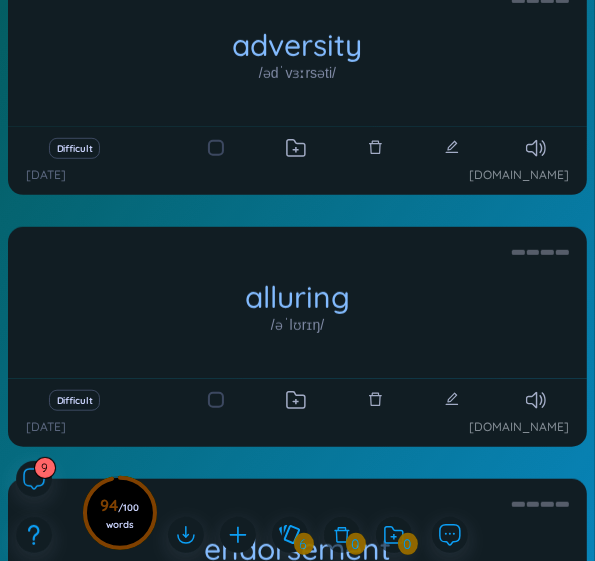 scroll, scrollTop: 437, scrollLeft: 0, axis: vertical 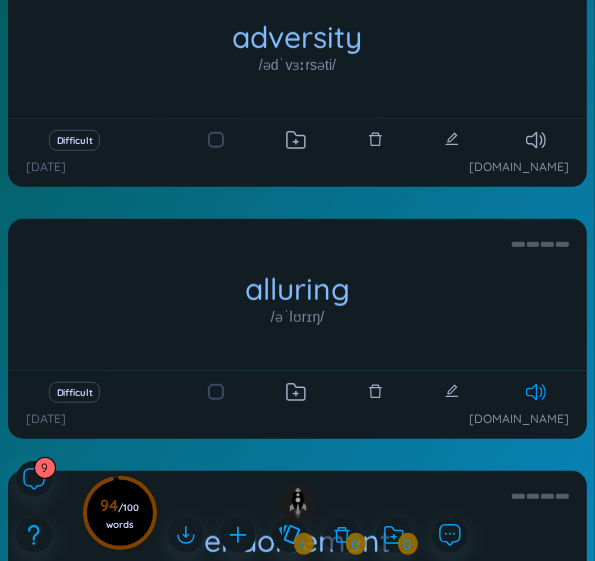 click 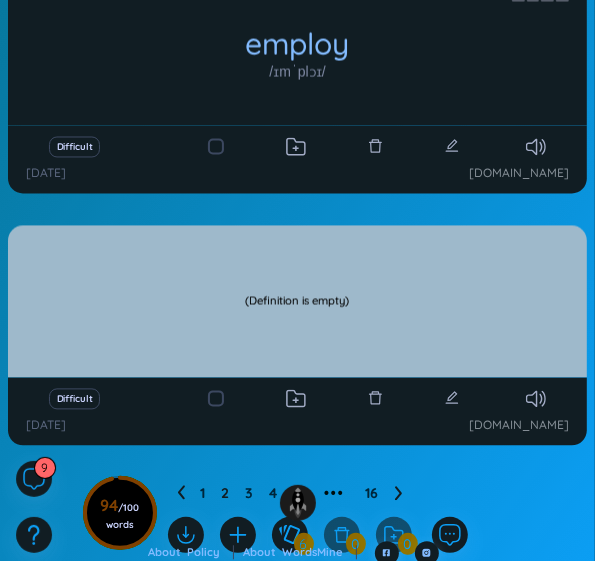 scroll, scrollTop: 1448, scrollLeft: 0, axis: vertical 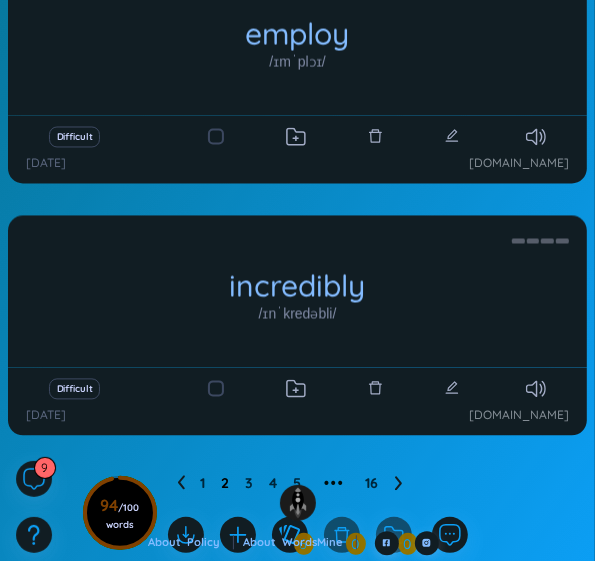 click on "2" at bounding box center [226, 484] 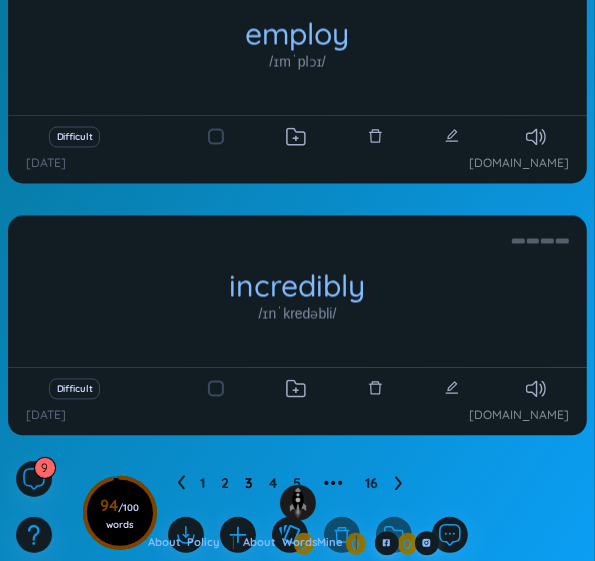 click on "3" at bounding box center [250, 484] 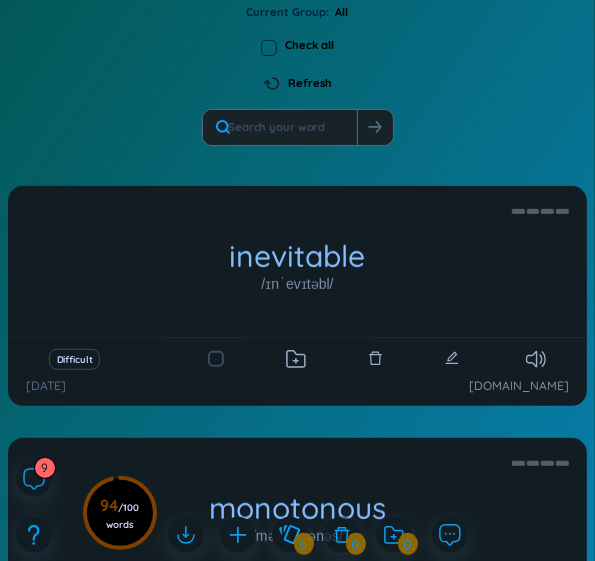 scroll, scrollTop: 215, scrollLeft: 0, axis: vertical 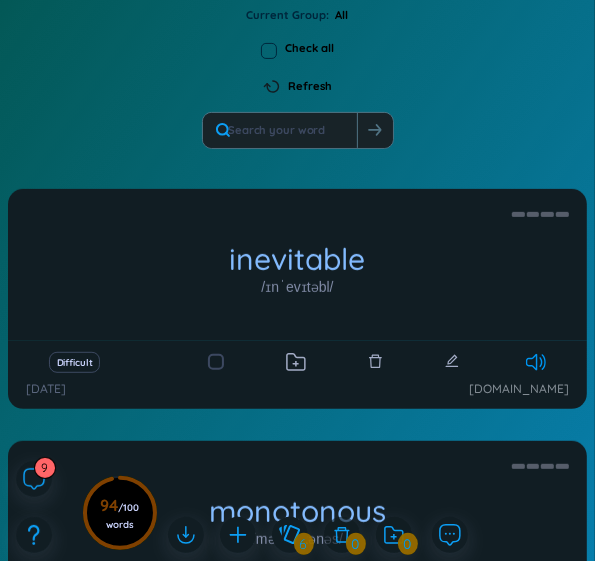 click 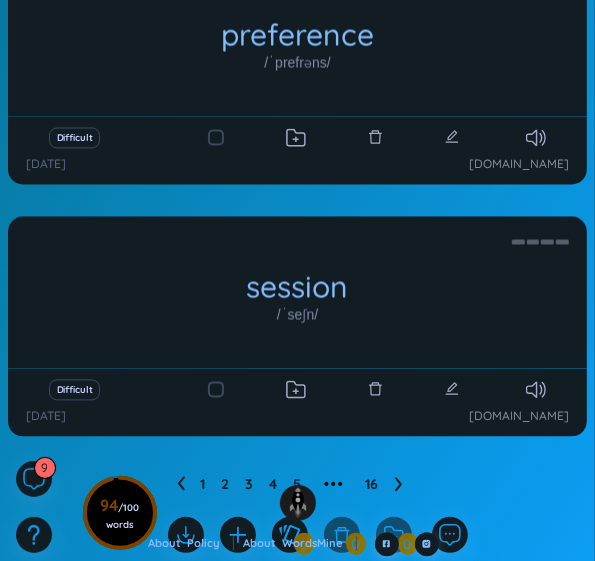scroll, scrollTop: 1448, scrollLeft: 0, axis: vertical 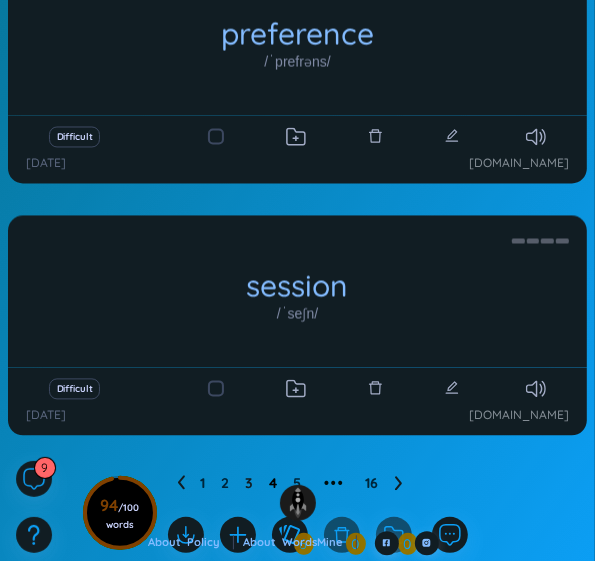 click on "4" at bounding box center [274, 484] 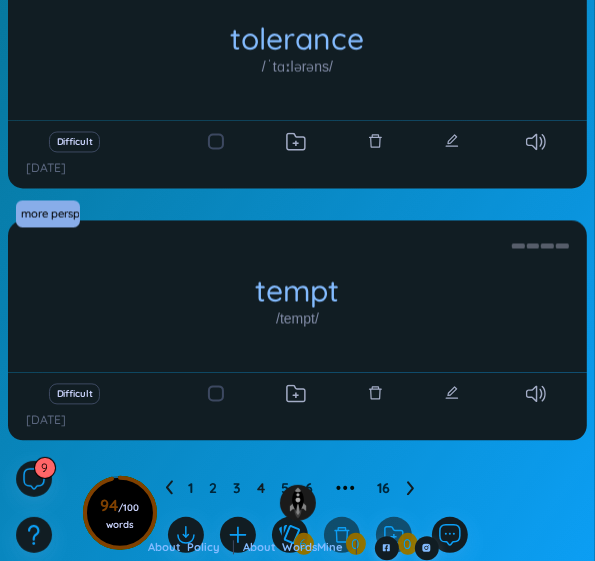 scroll, scrollTop: 1448, scrollLeft: 0, axis: vertical 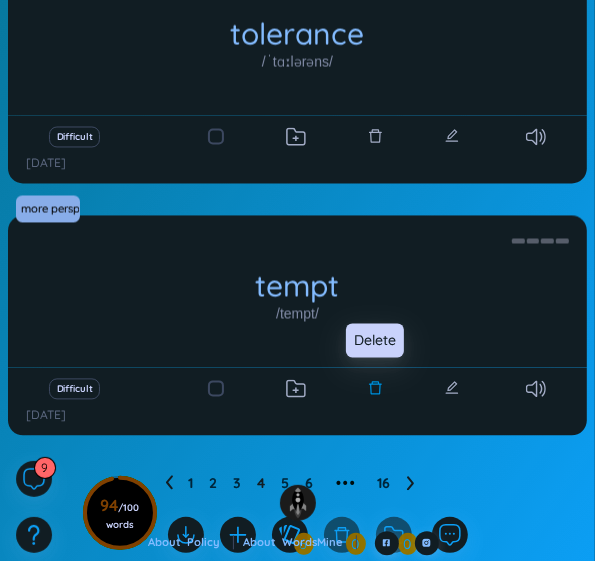 click 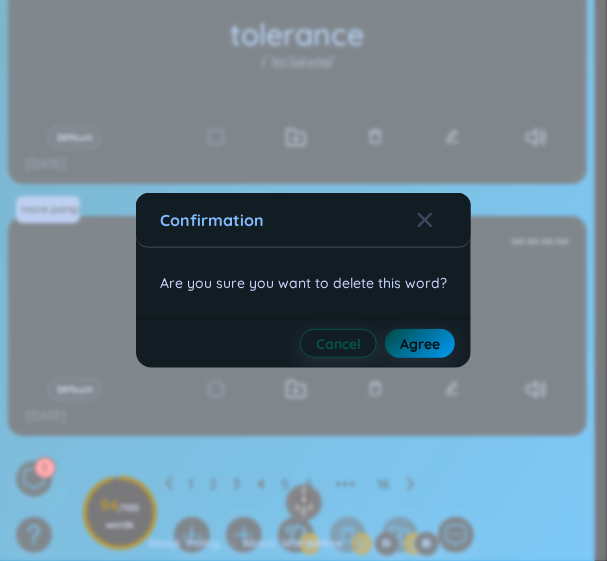 click on "Agree" at bounding box center [420, 344] 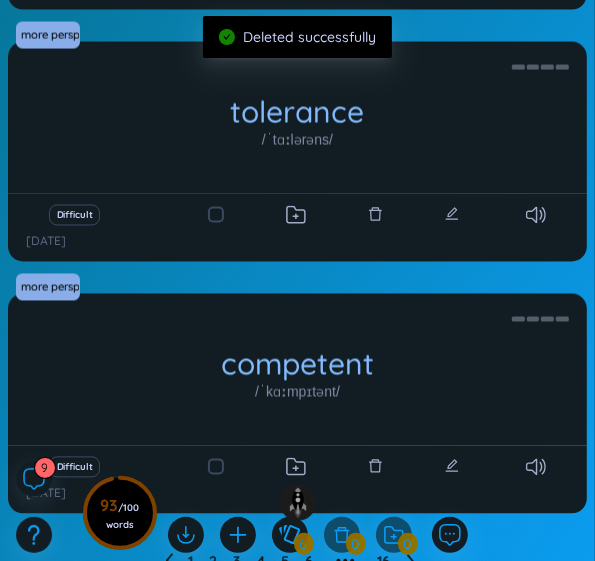 scroll, scrollTop: 1368, scrollLeft: 0, axis: vertical 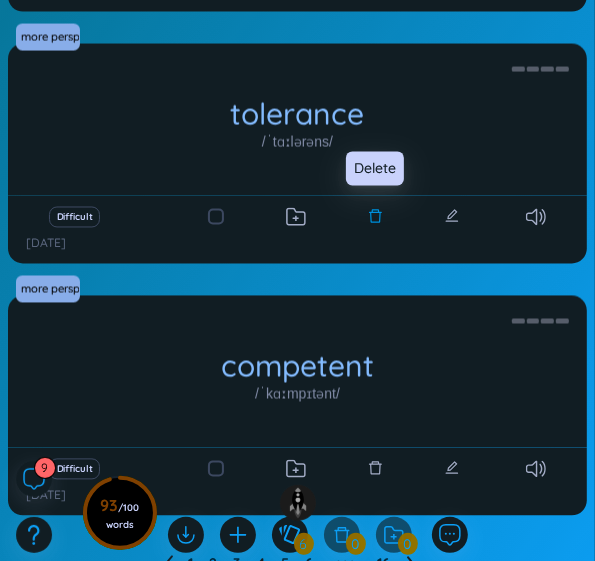 click 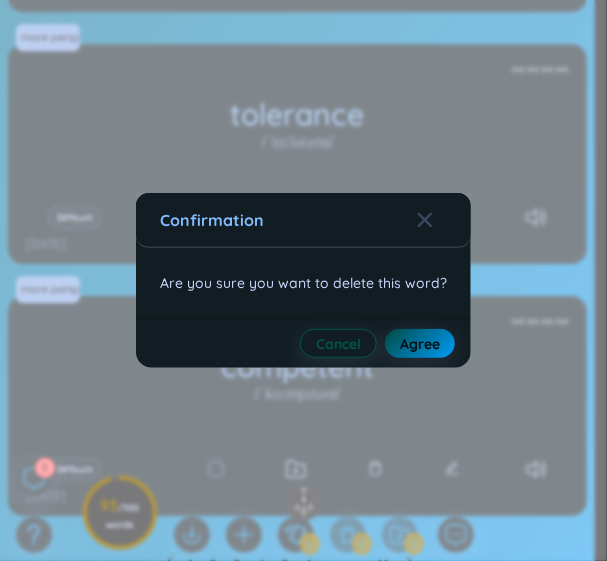 click on "Agree" at bounding box center [420, 344] 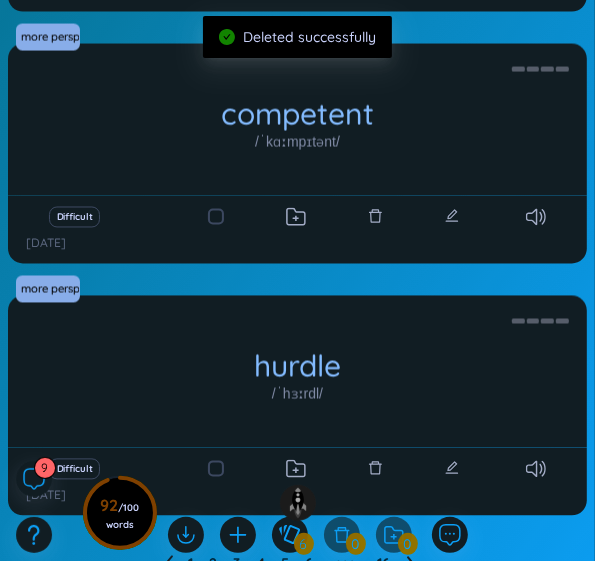 click on "Difficult" at bounding box center (297, 217) 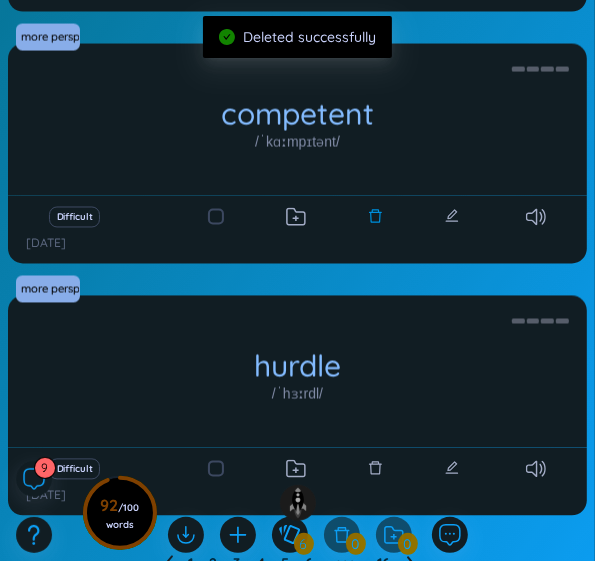 click 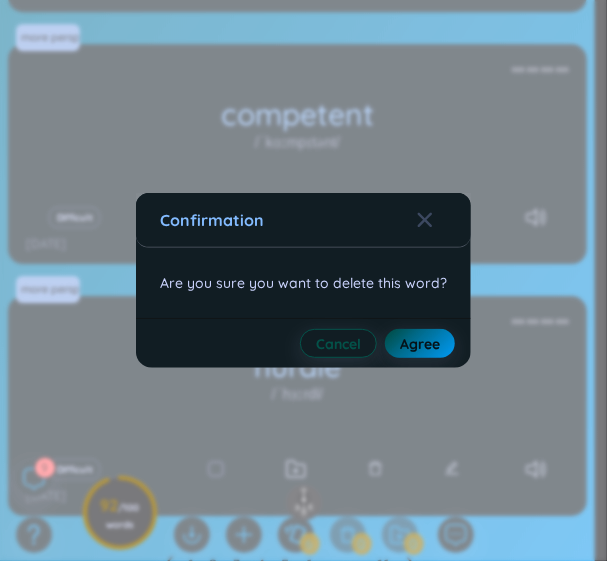 click on "Agree" at bounding box center (420, 344) 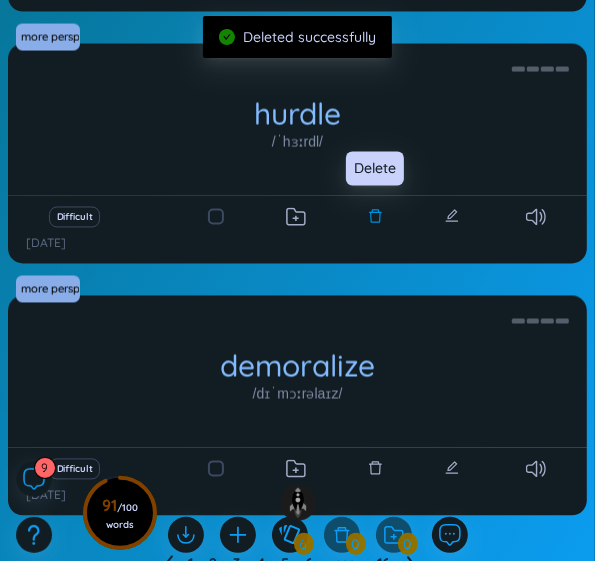 click 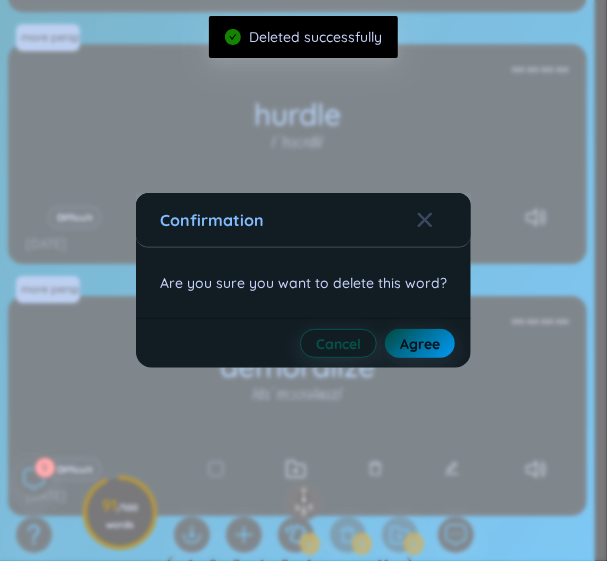 click on "Agree" at bounding box center (420, 344) 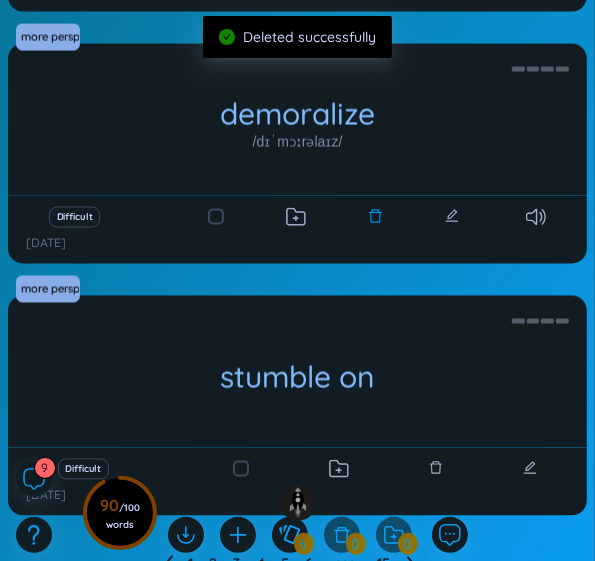 click 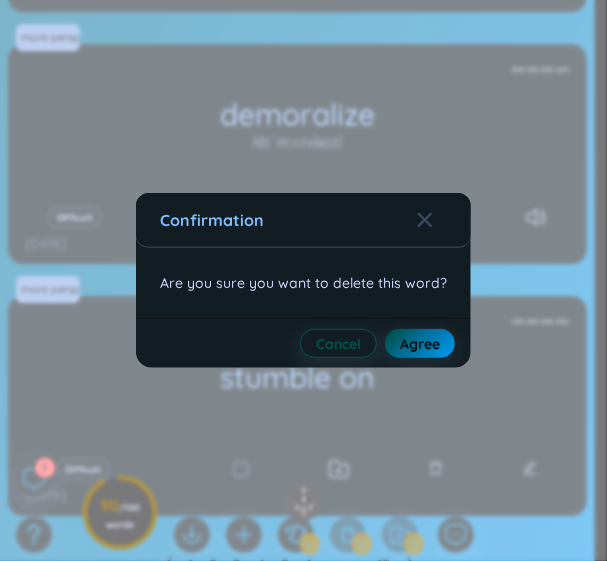click on "Agree" at bounding box center [420, 344] 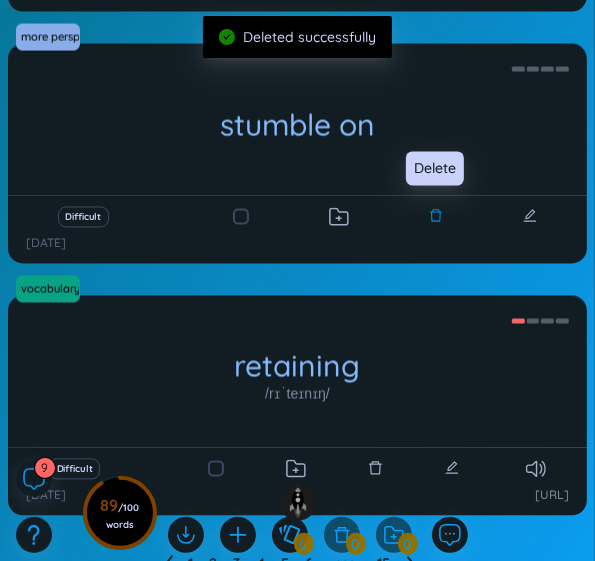click 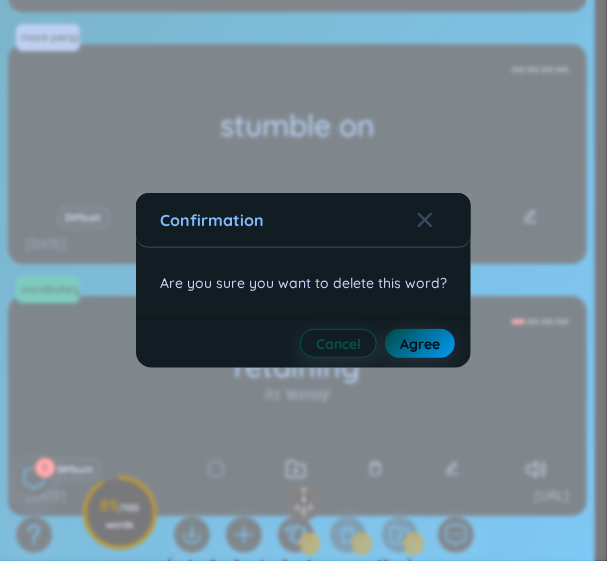 click on "Agree" at bounding box center [420, 344] 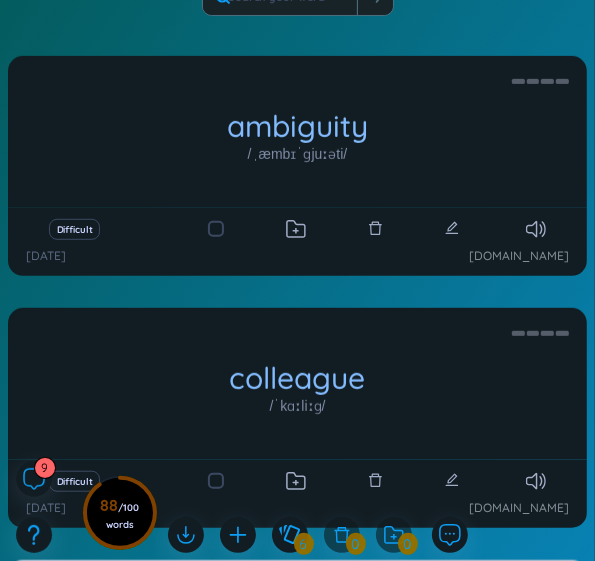 scroll, scrollTop: 568, scrollLeft: 0, axis: vertical 